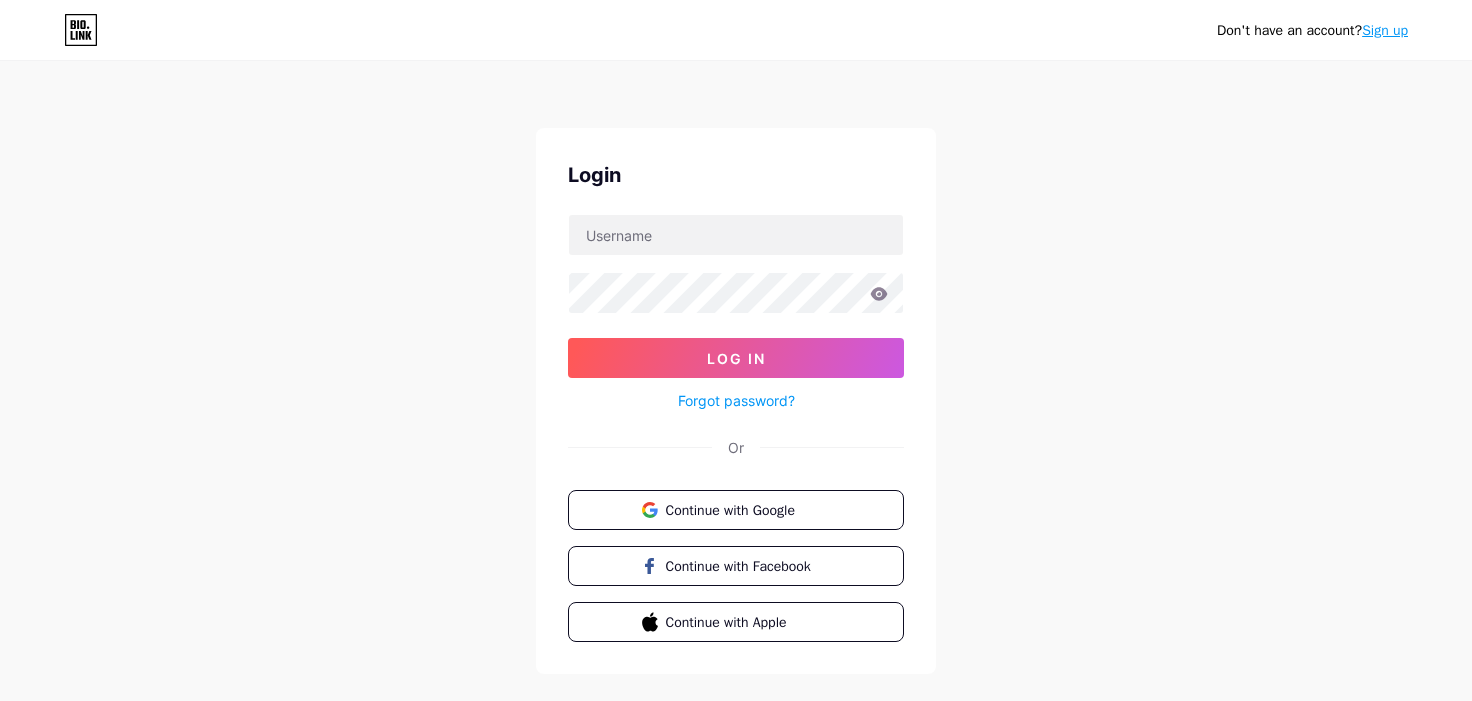 scroll, scrollTop: 0, scrollLeft: 0, axis: both 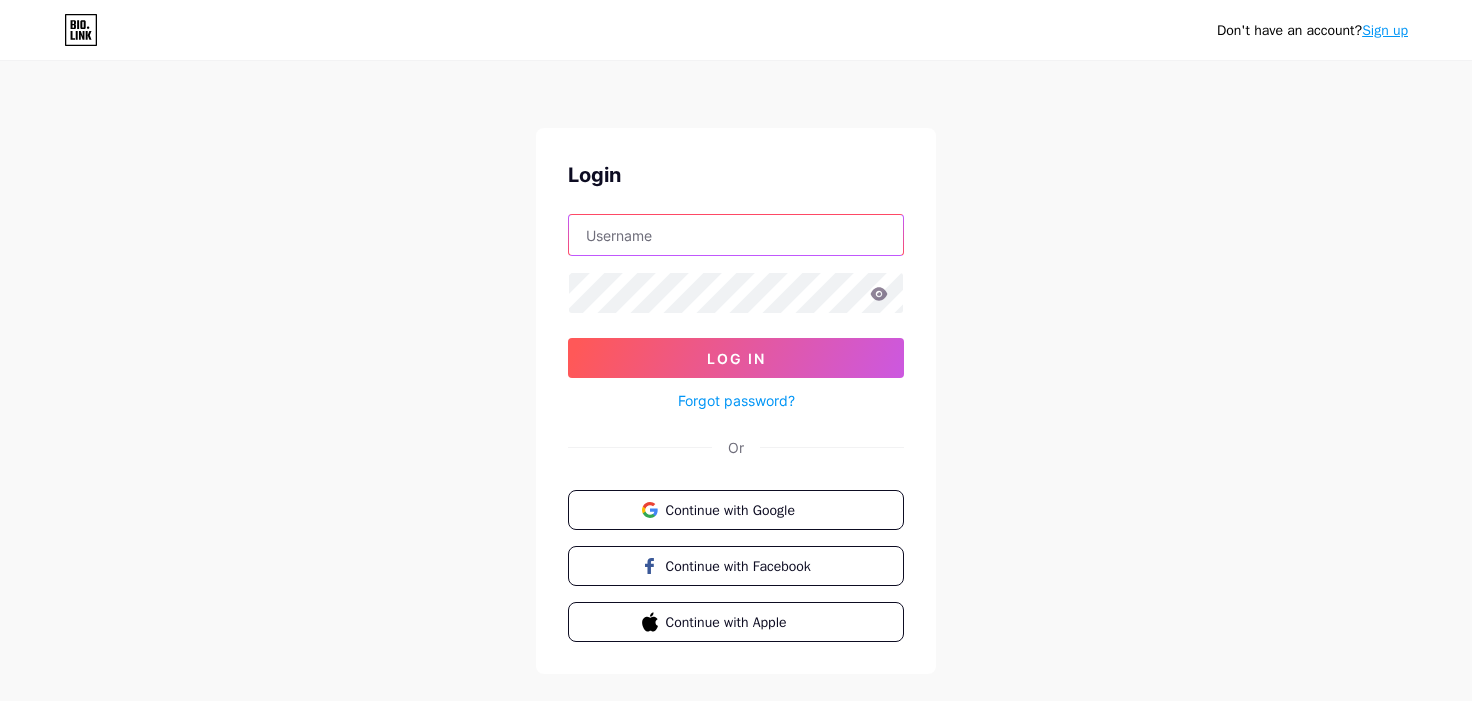 type on "[EMAIL_ADDRESS][DOMAIN_NAME]" 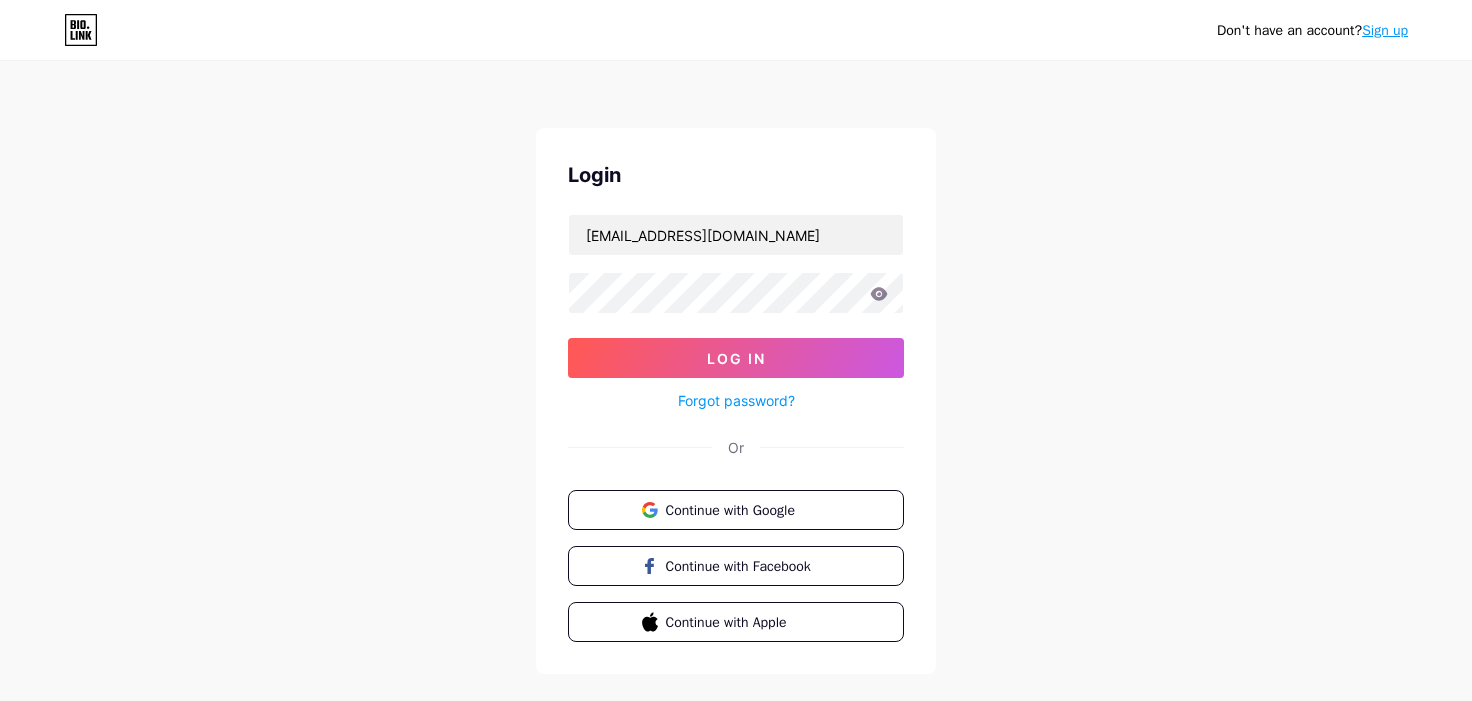 click 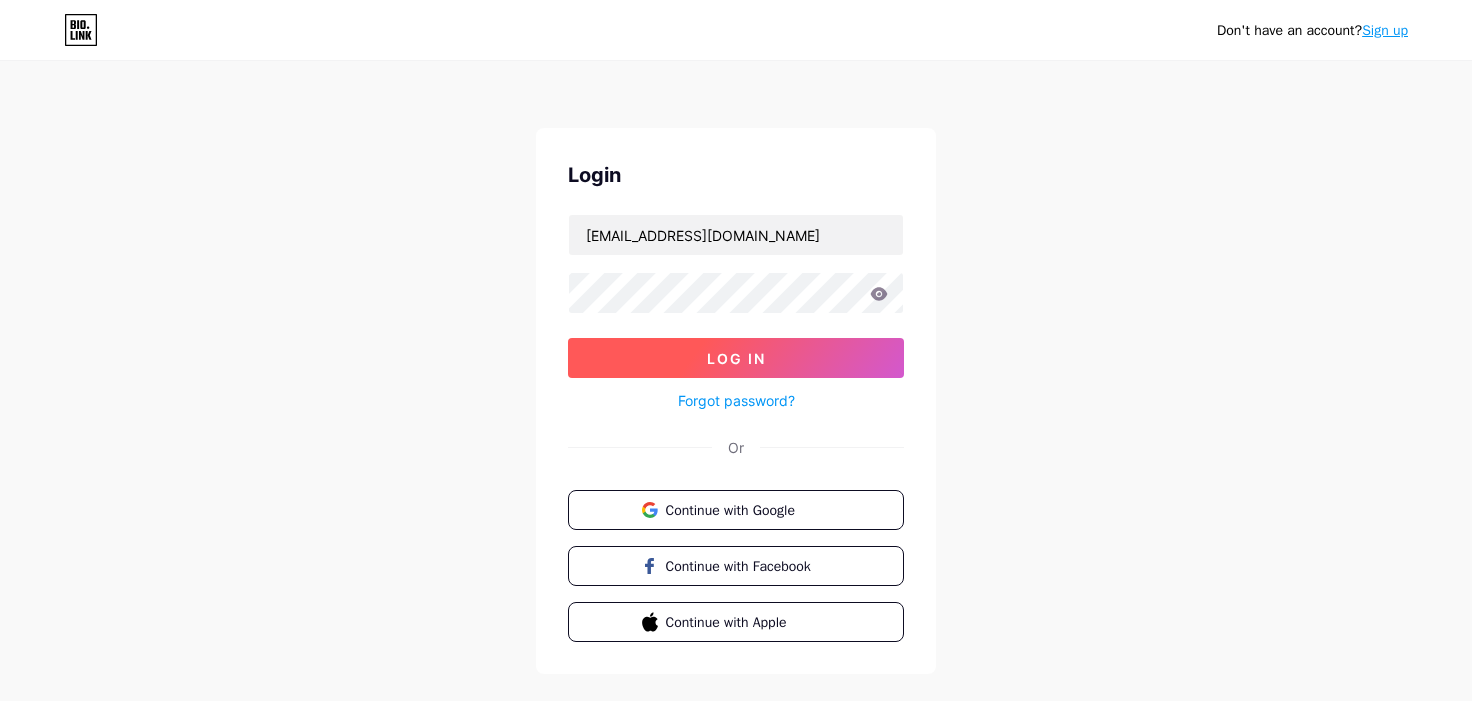 click on "Log In" at bounding box center [736, 358] 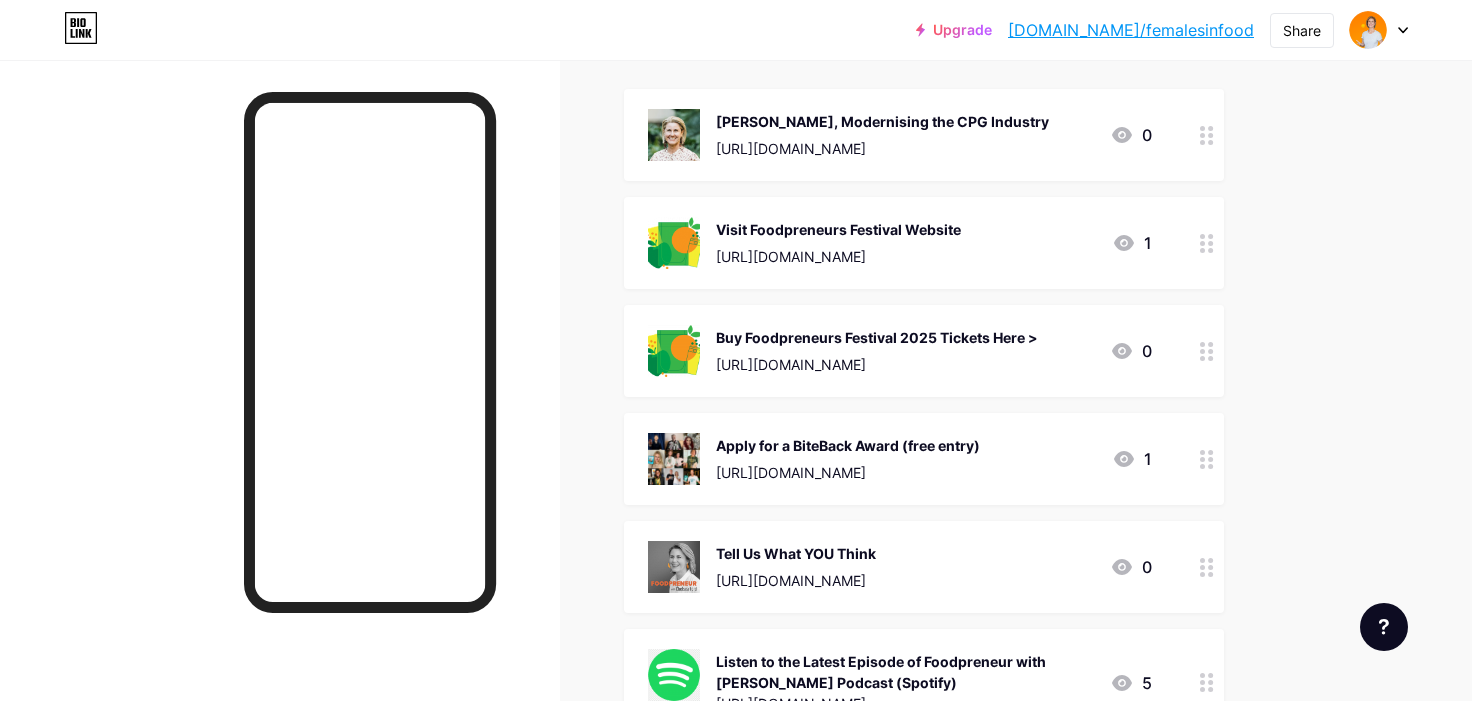 scroll, scrollTop: 0, scrollLeft: 0, axis: both 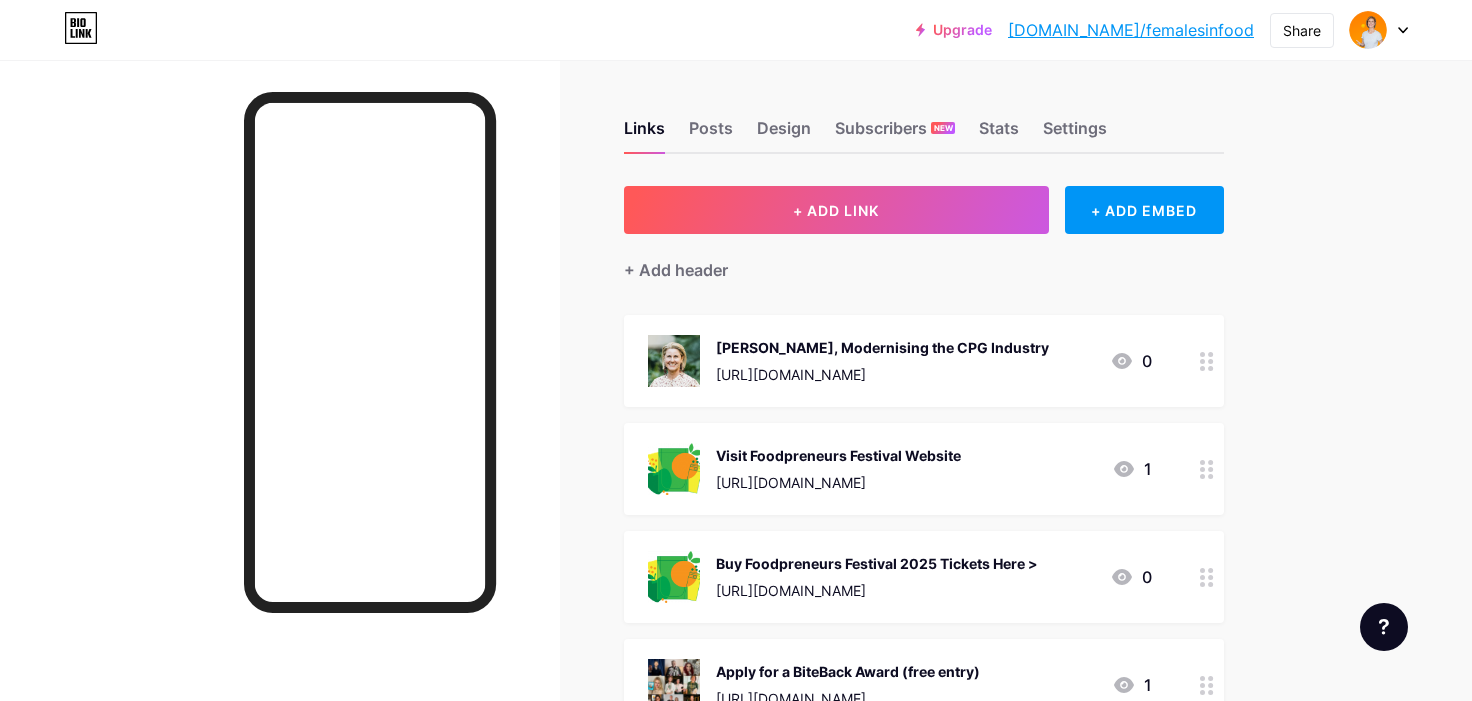 click 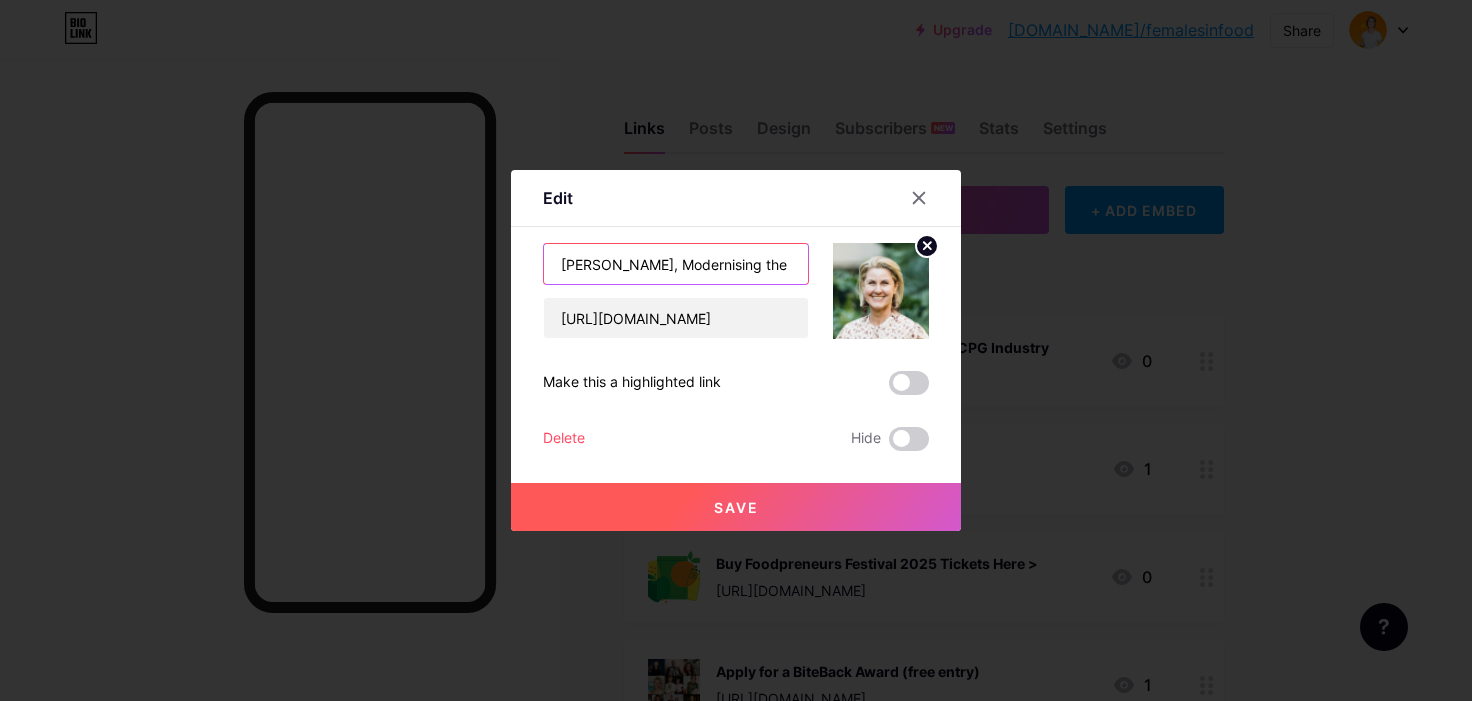 click on "[PERSON_NAME], Modernising the CPG Industry" at bounding box center (676, 264) 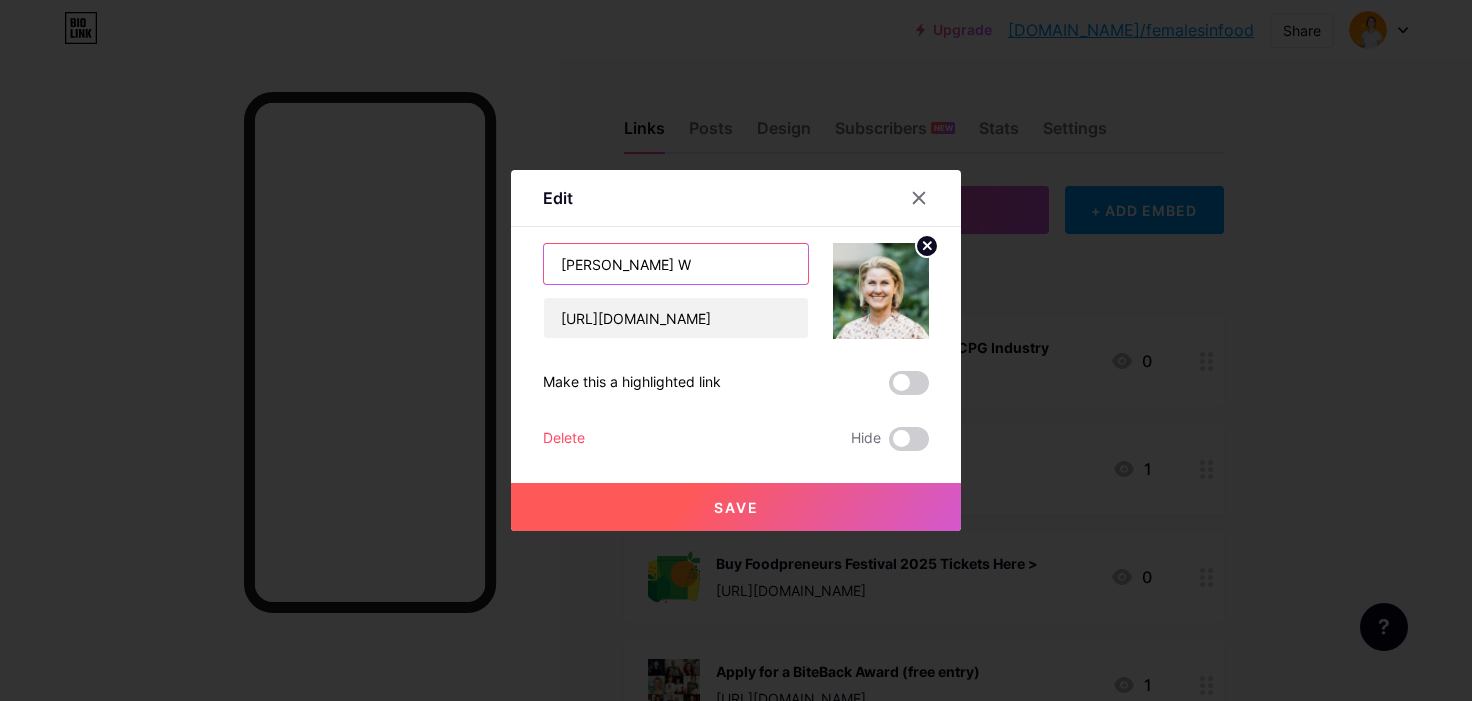 scroll, scrollTop: 0, scrollLeft: 0, axis: both 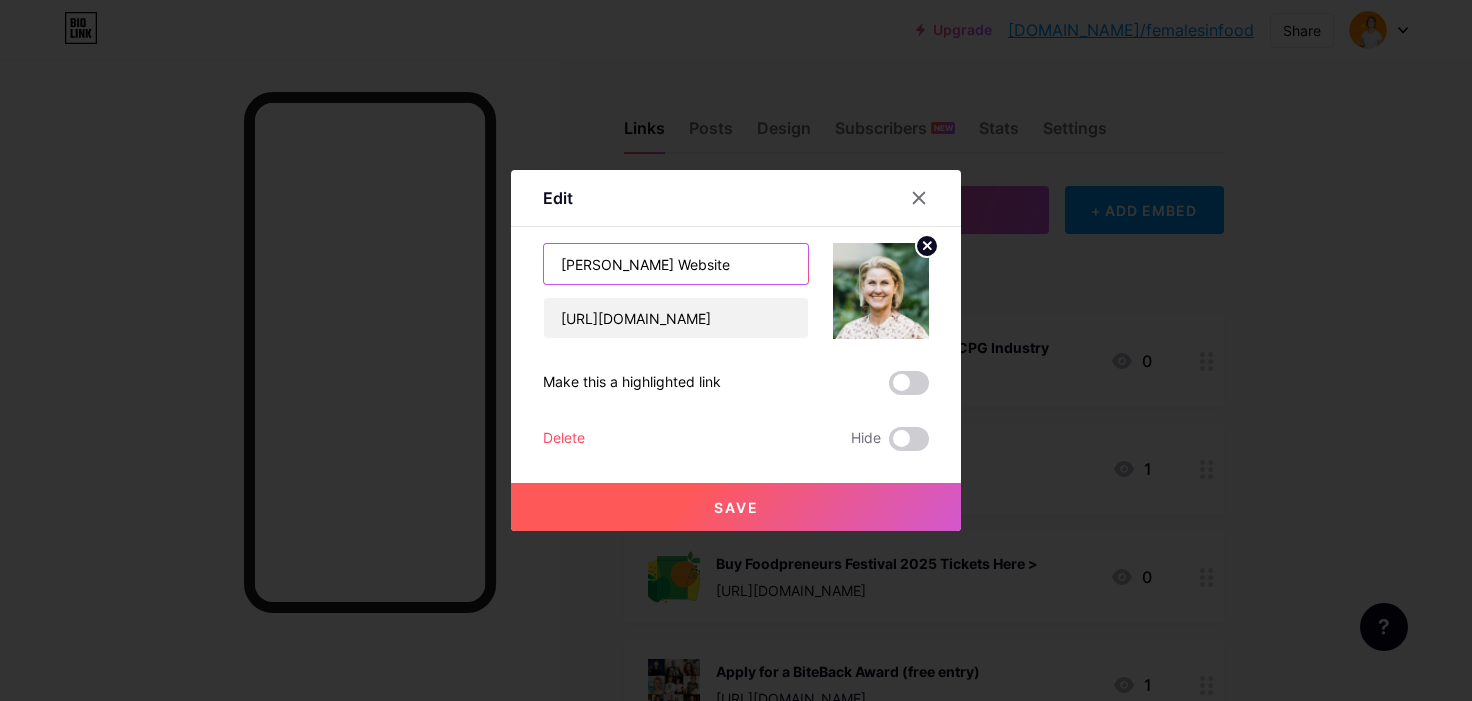 click on "[PERSON_NAME] Website" at bounding box center [676, 264] 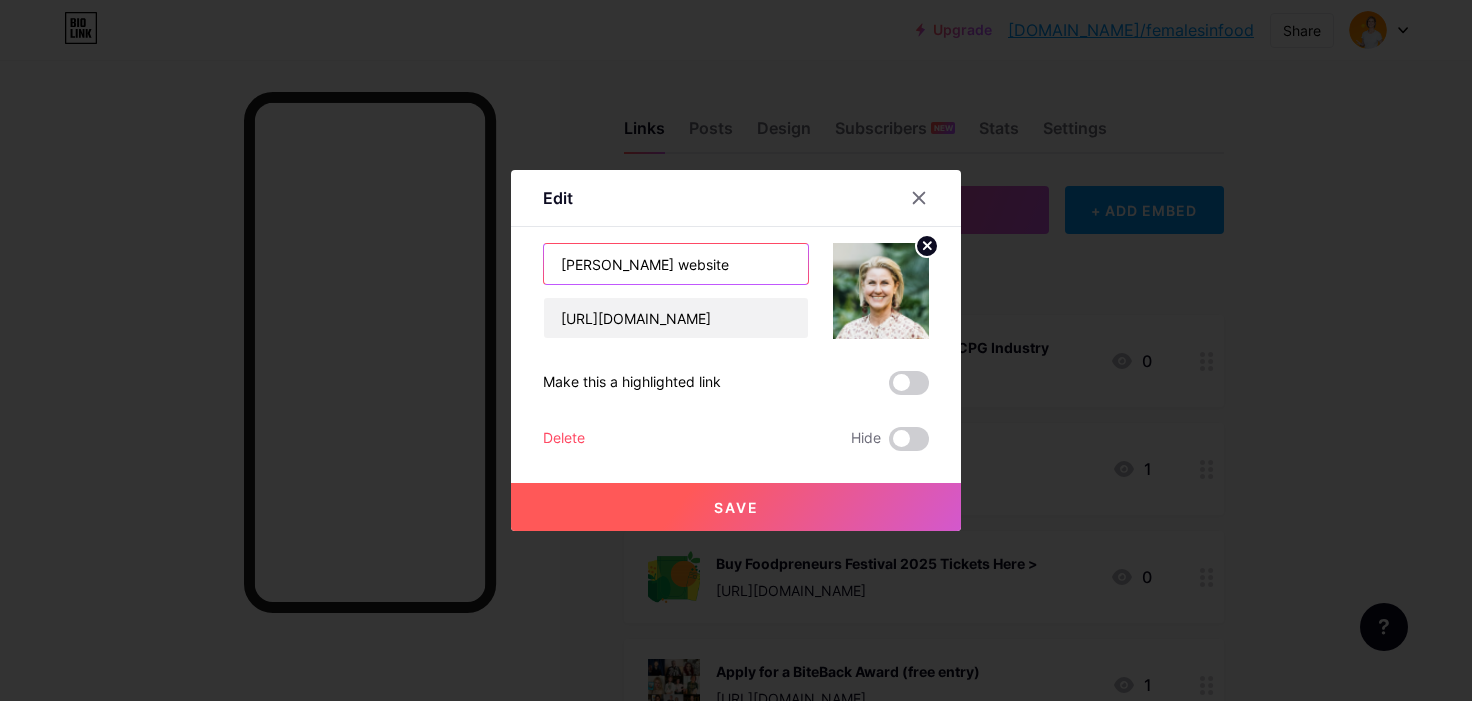 type on "[PERSON_NAME] website" 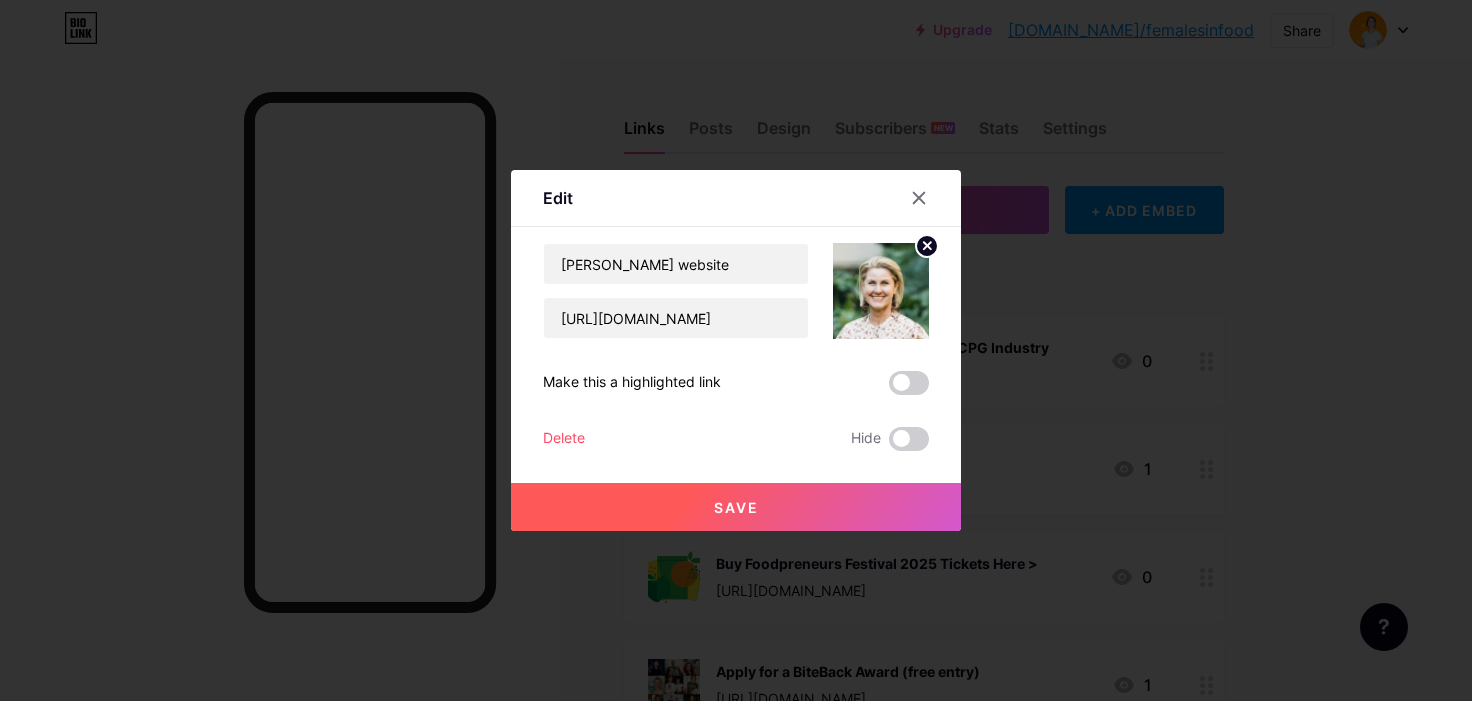 click on "Save" at bounding box center [736, 507] 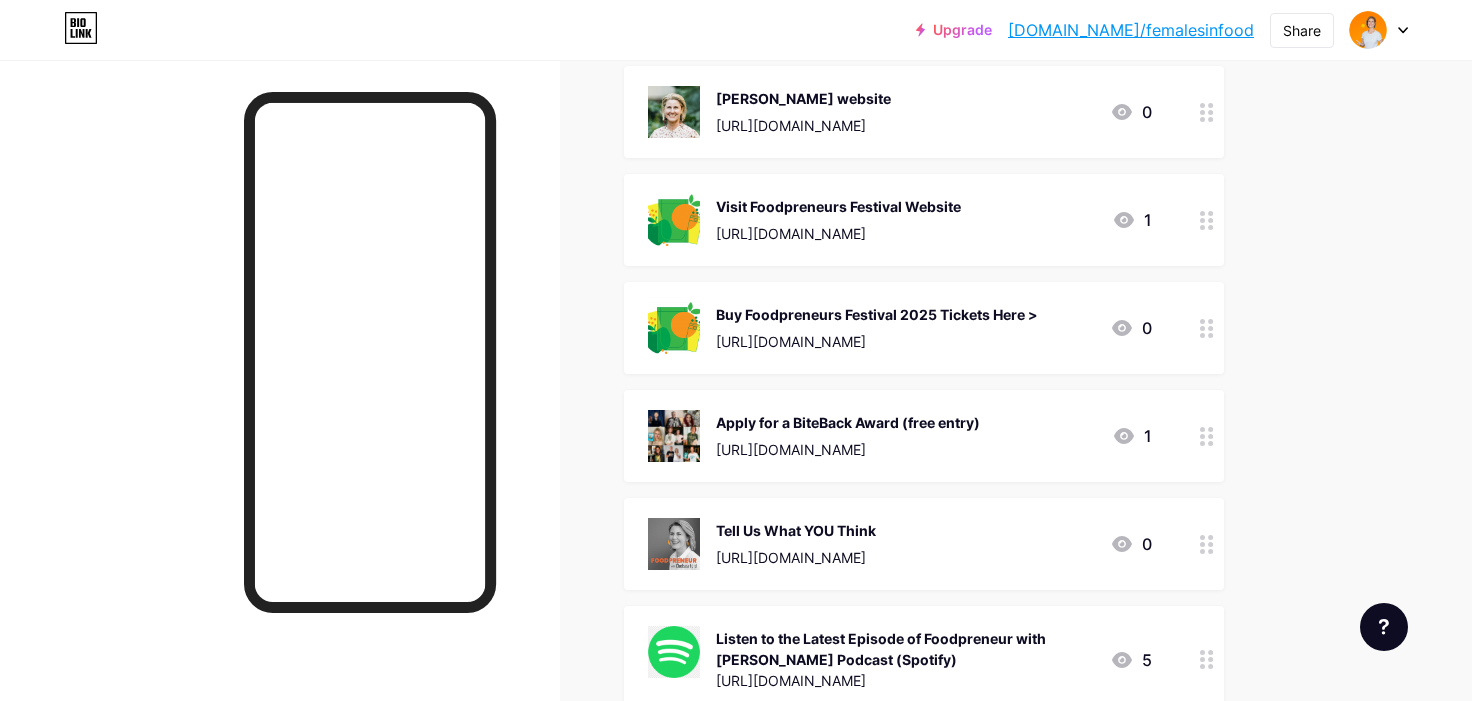 scroll, scrollTop: 0, scrollLeft: 0, axis: both 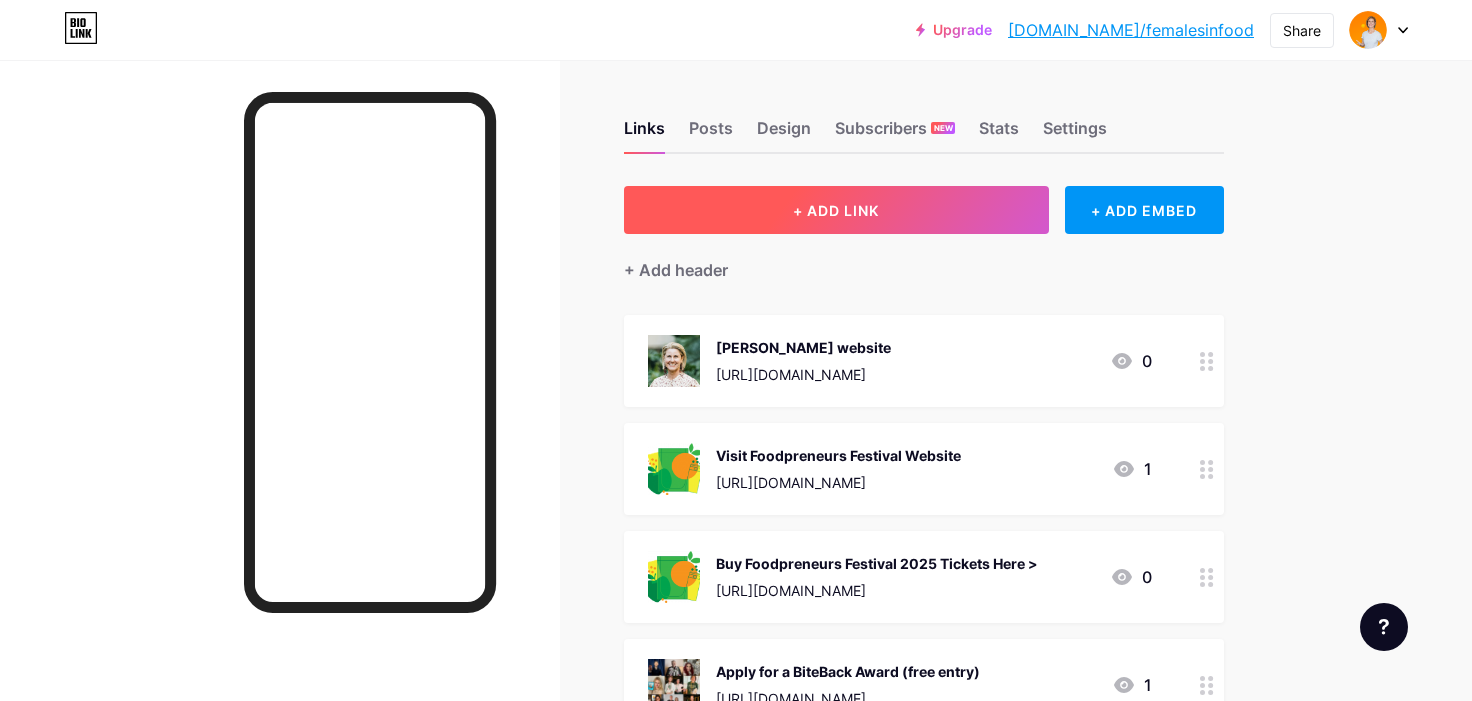 click on "+ ADD LINK" at bounding box center [836, 210] 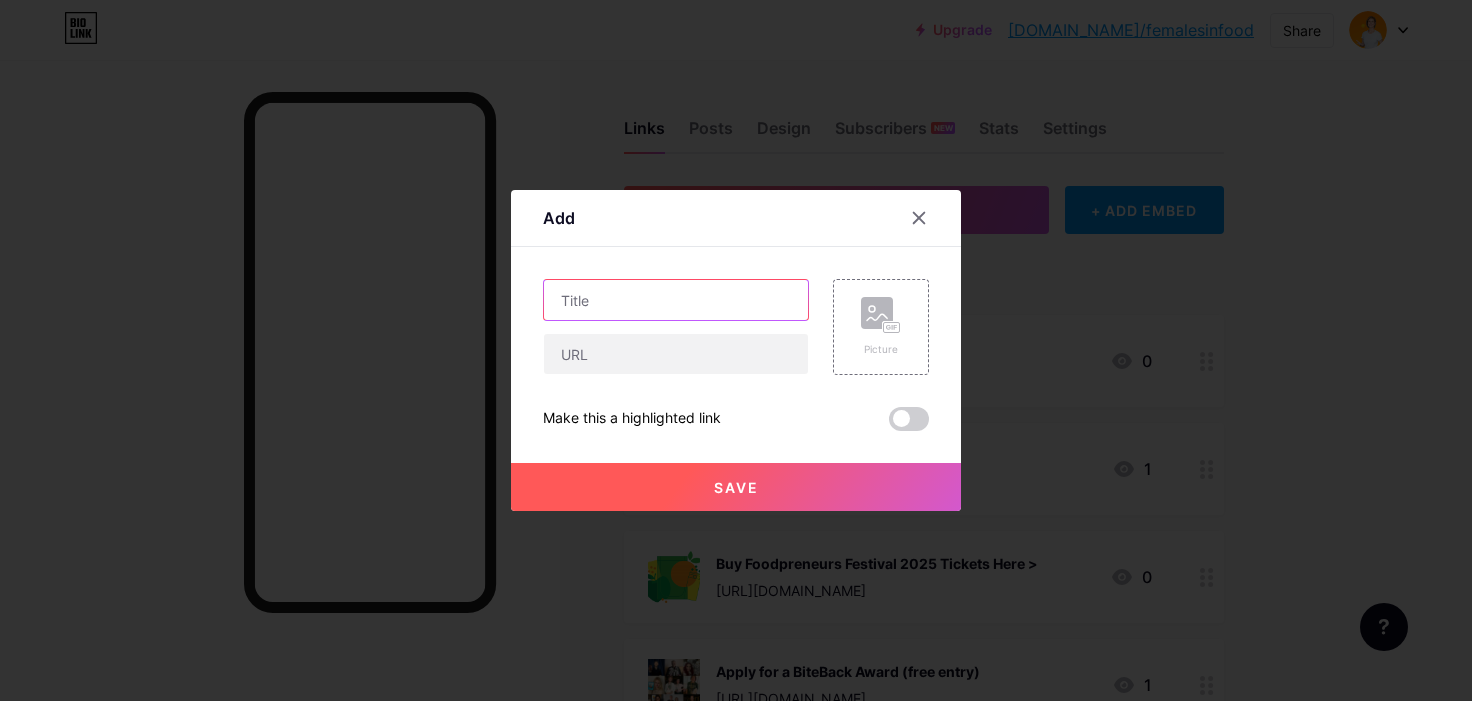 click at bounding box center [676, 300] 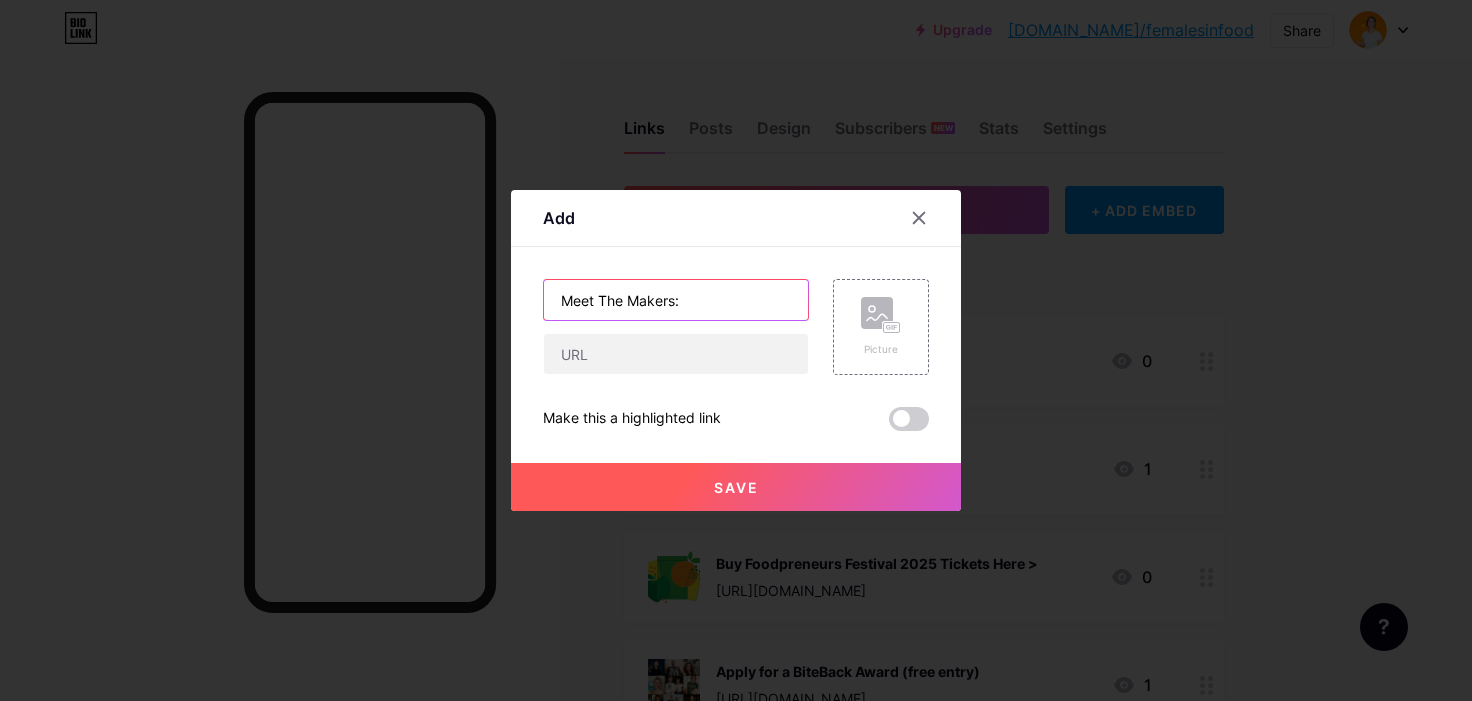 paste on "Discover What’s Next in Food & Drink" 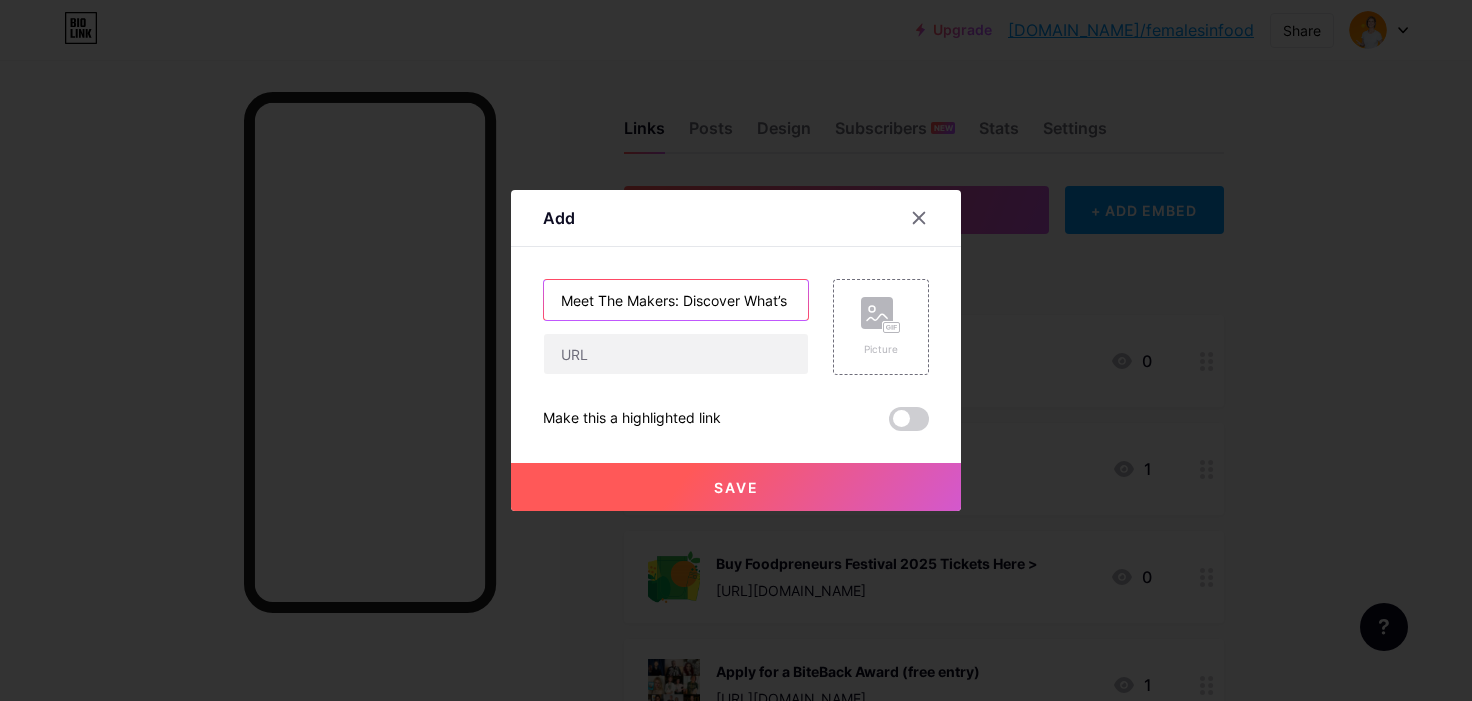 scroll, scrollTop: 0, scrollLeft: 137, axis: horizontal 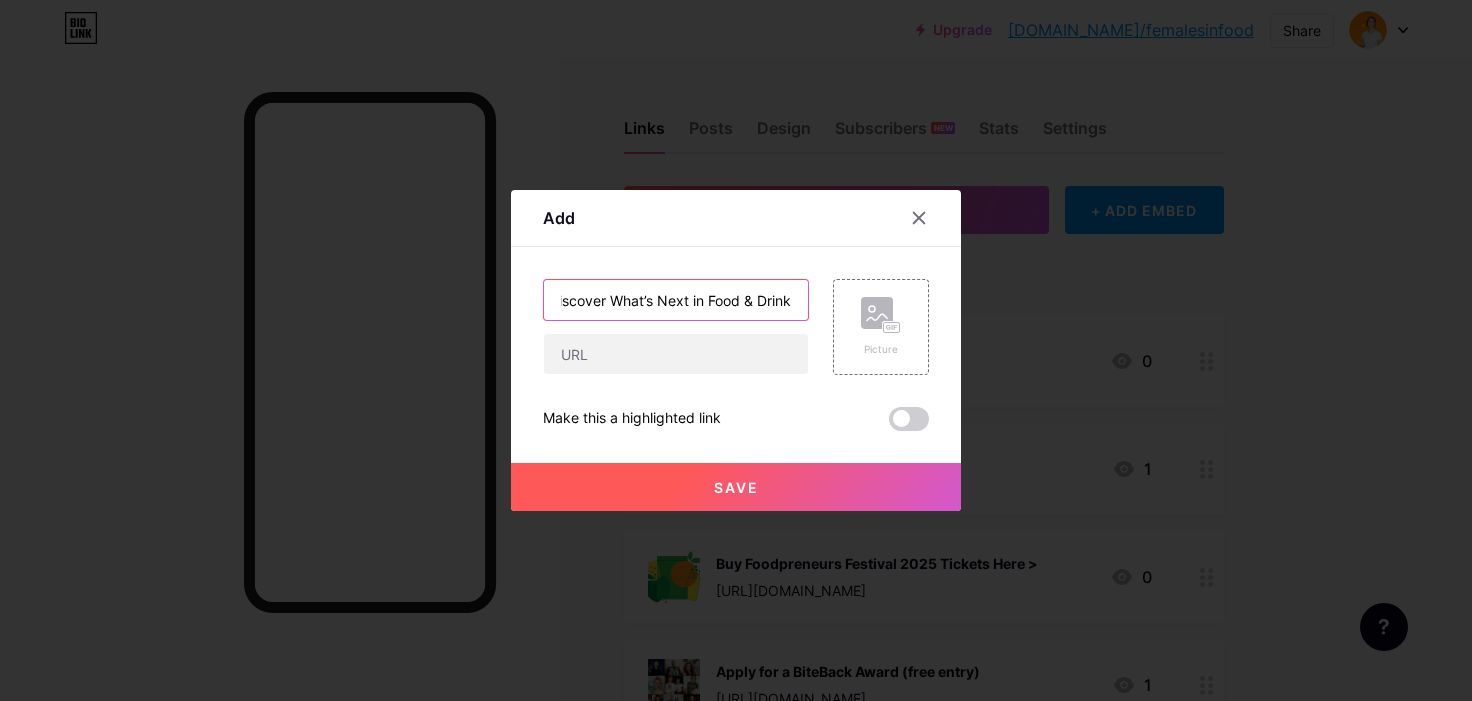 type on "Meet The Makers: Discover What’s Next in Food & Drink" 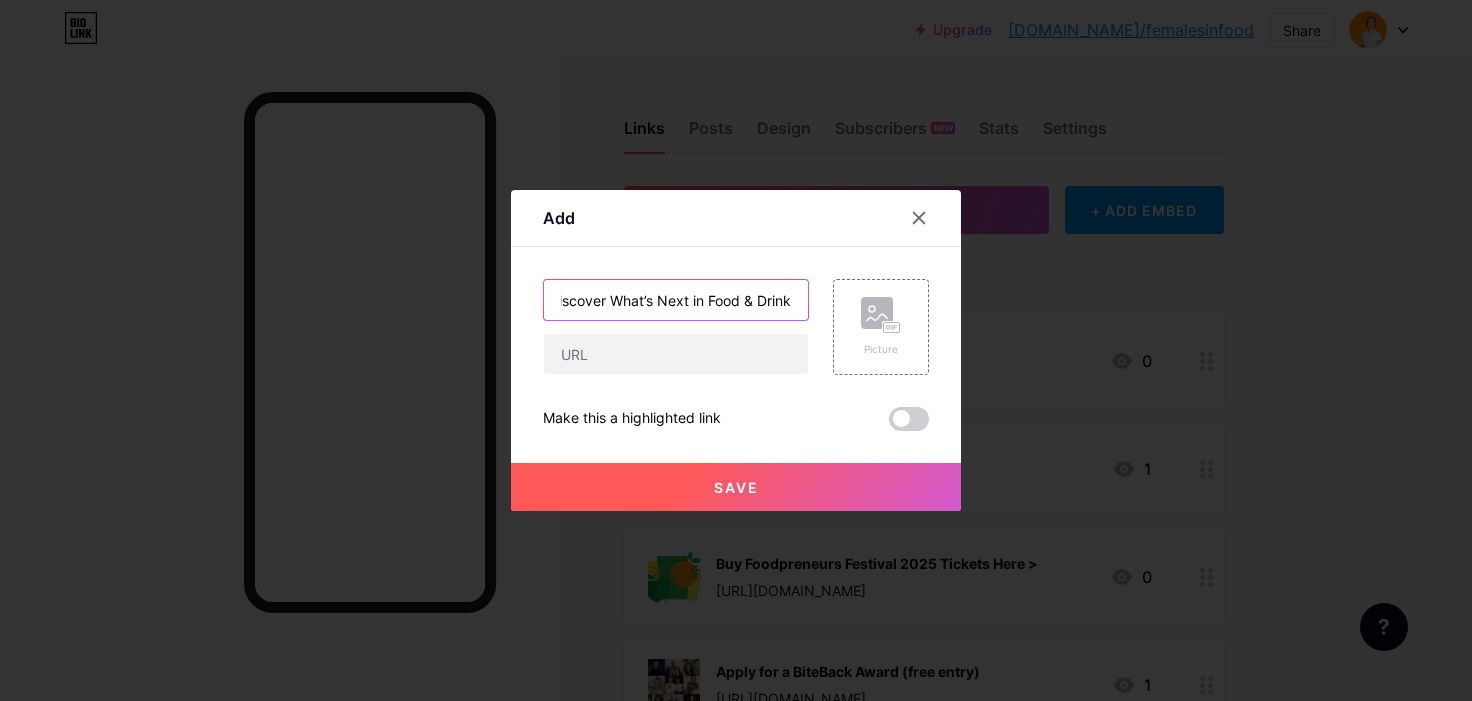 scroll, scrollTop: 0, scrollLeft: 0, axis: both 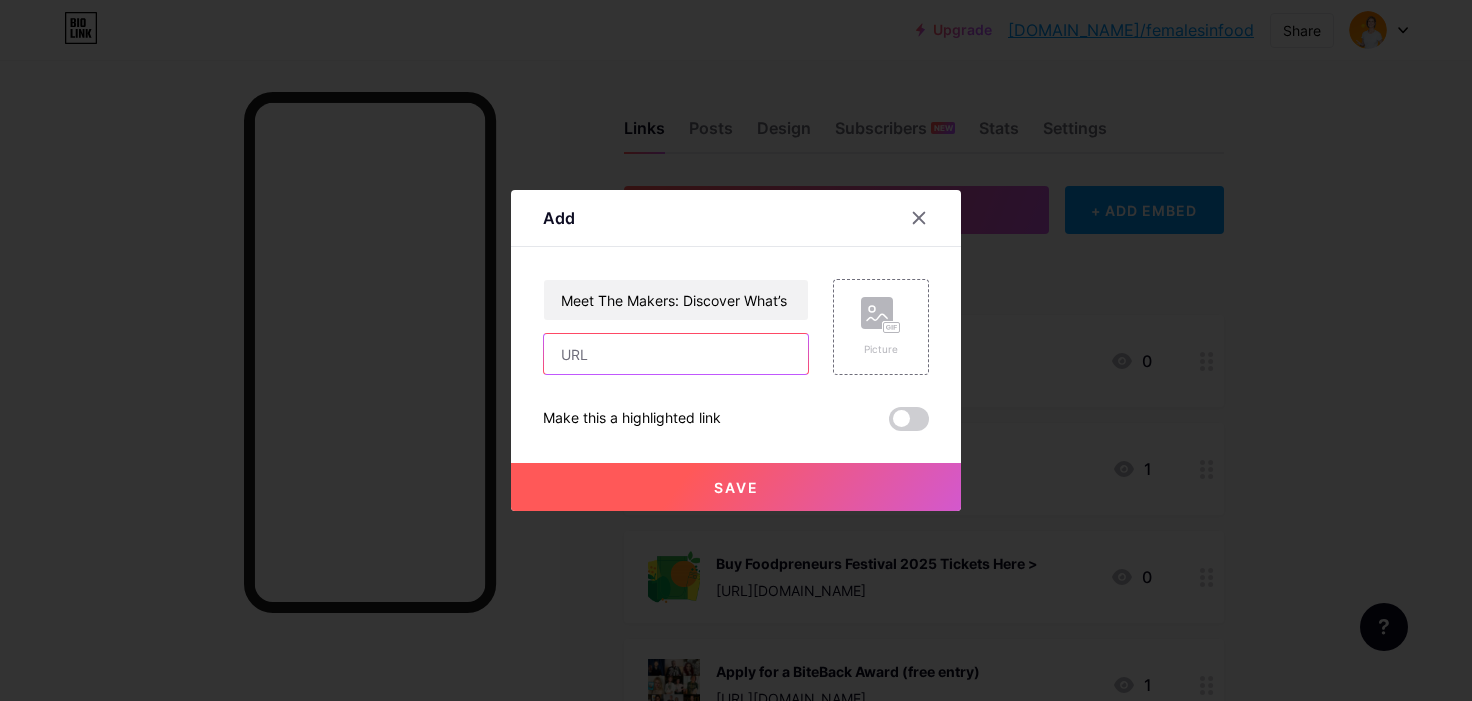 click at bounding box center (676, 354) 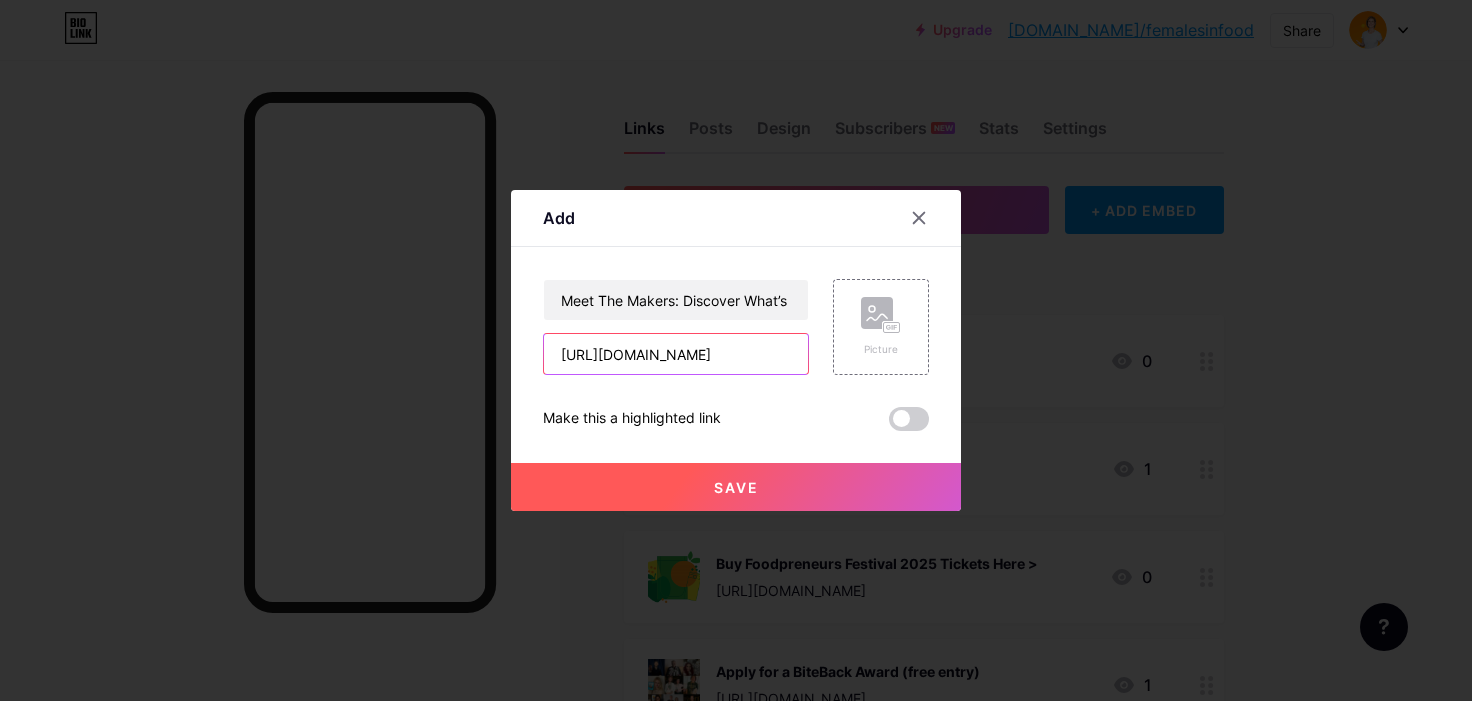scroll, scrollTop: 0, scrollLeft: 354, axis: horizontal 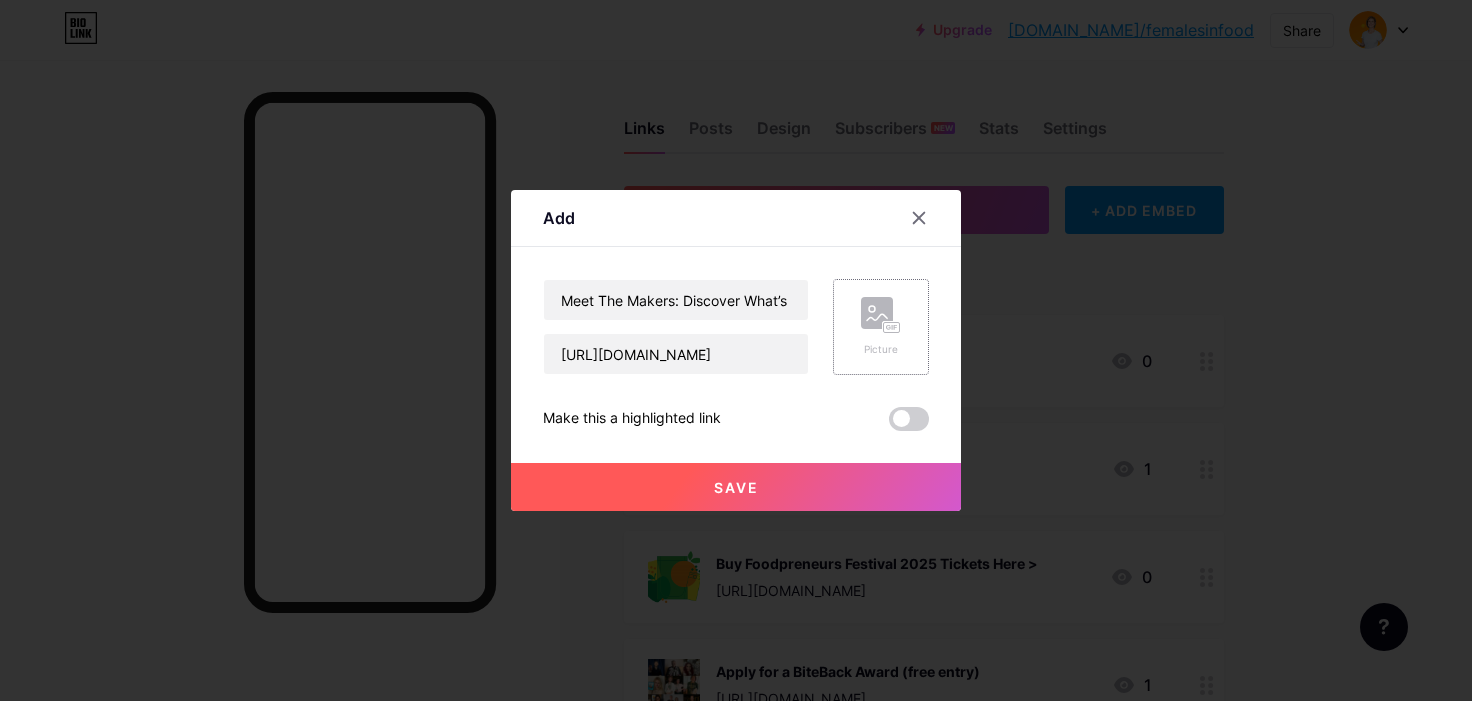 click on "Picture" at bounding box center (881, 349) 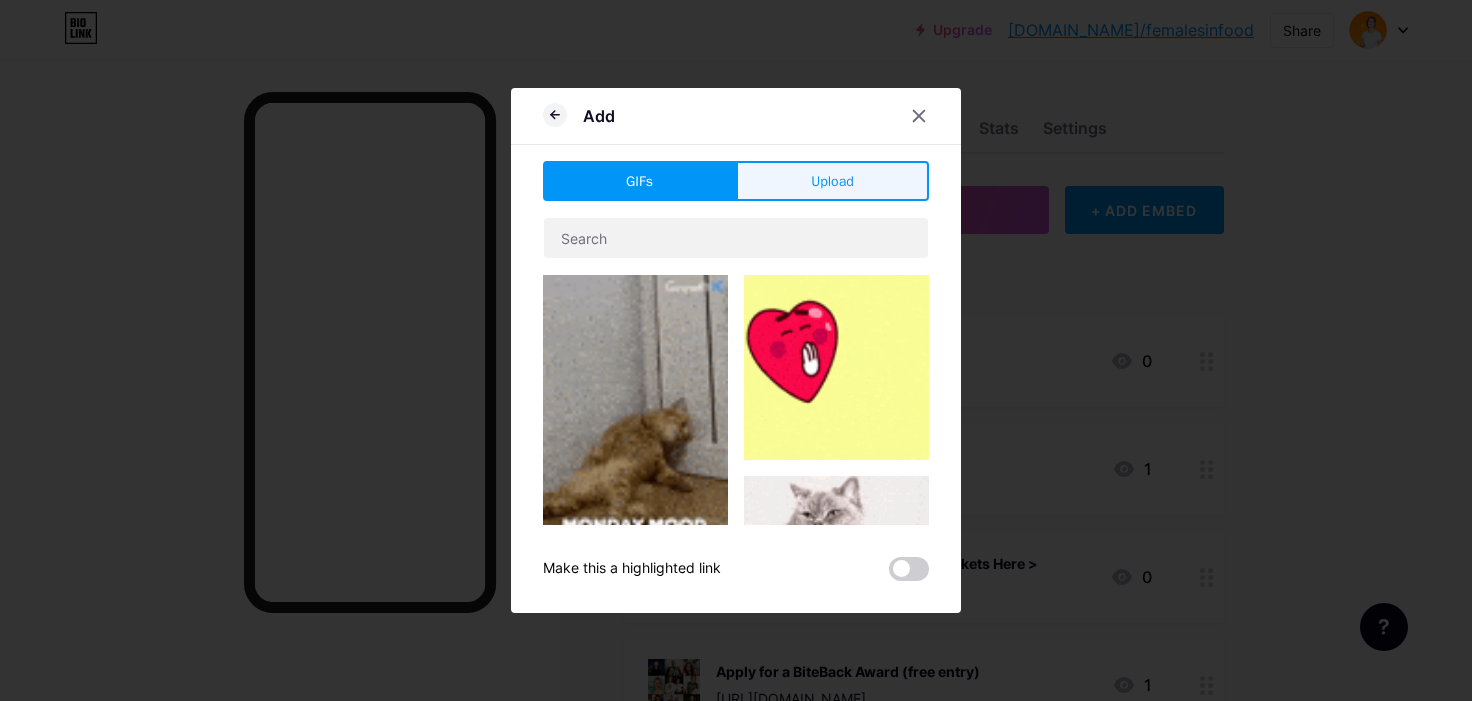 click on "Upload" at bounding box center (832, 181) 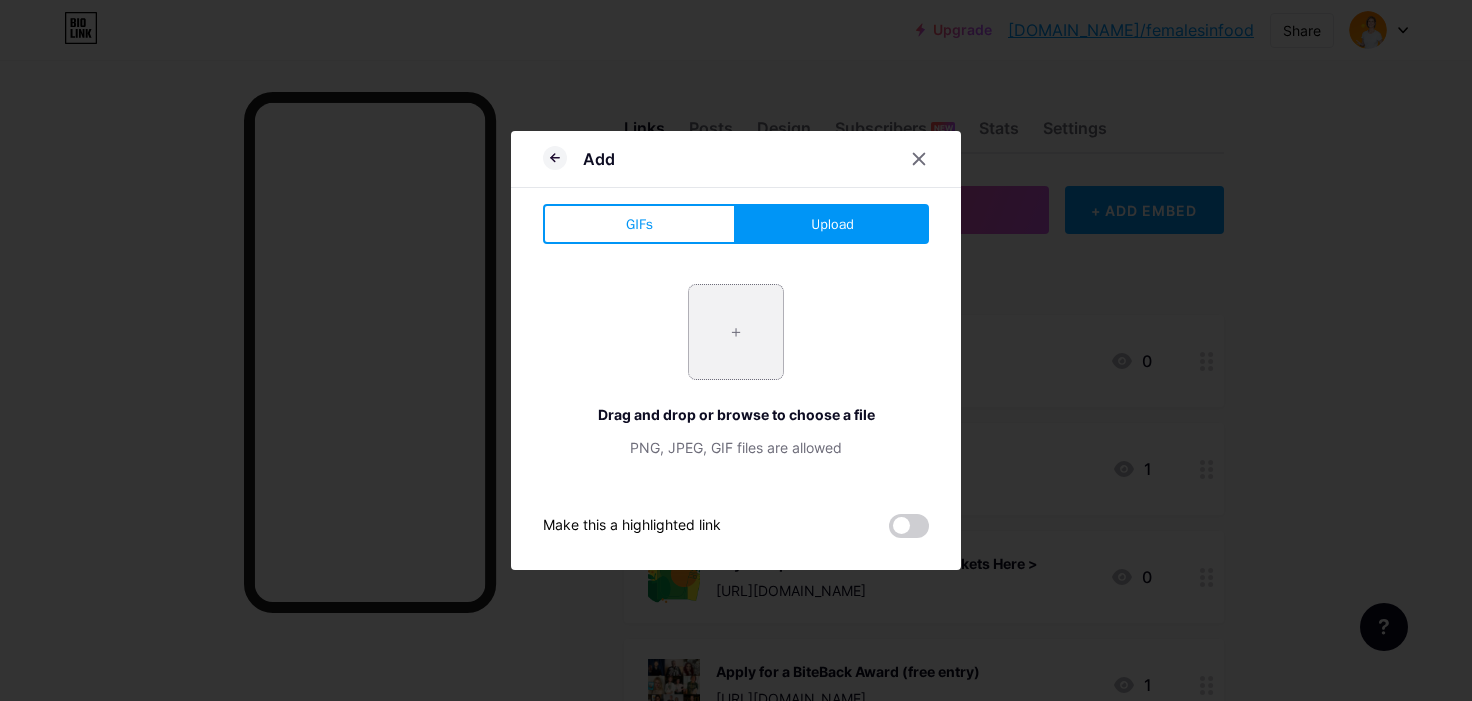 click at bounding box center (736, 332) 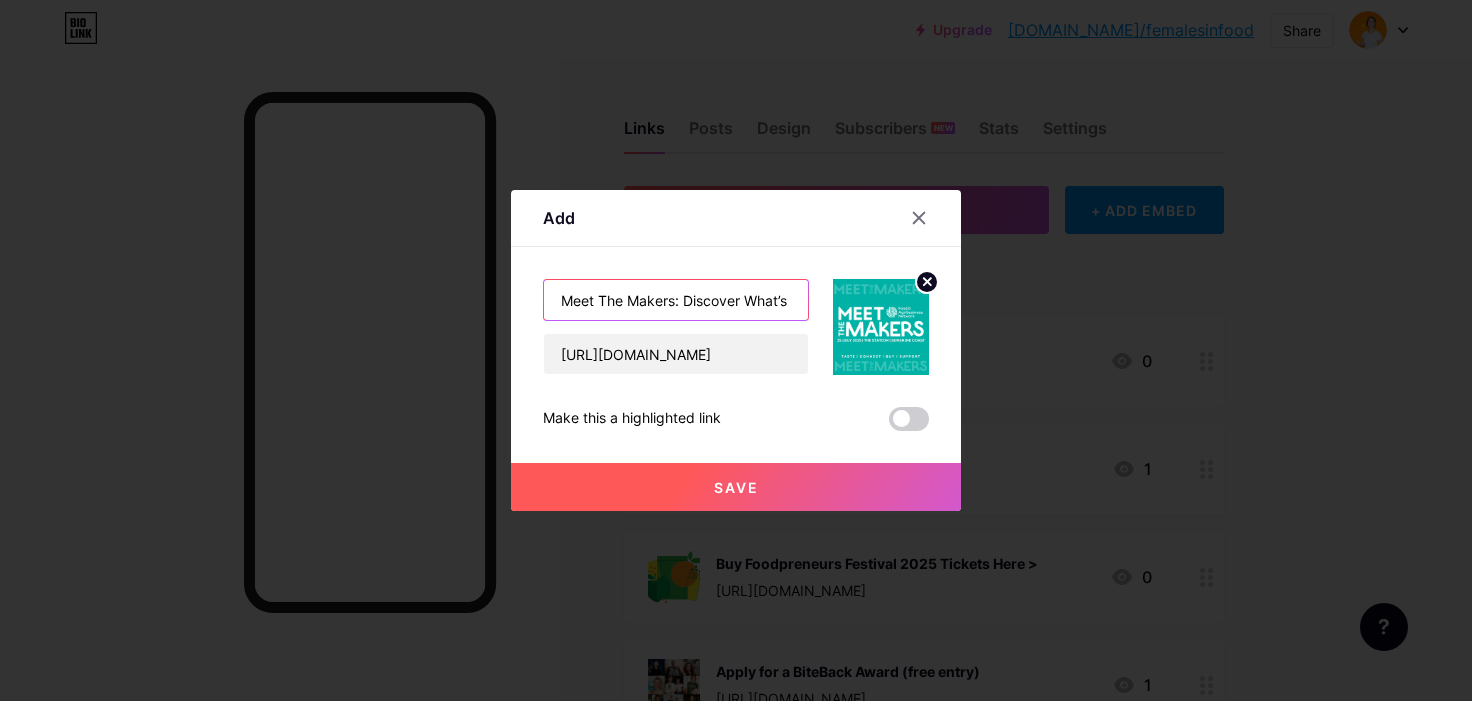 click on "Meet The Makers: Discover What’s Next in Food & Drink" at bounding box center [676, 300] 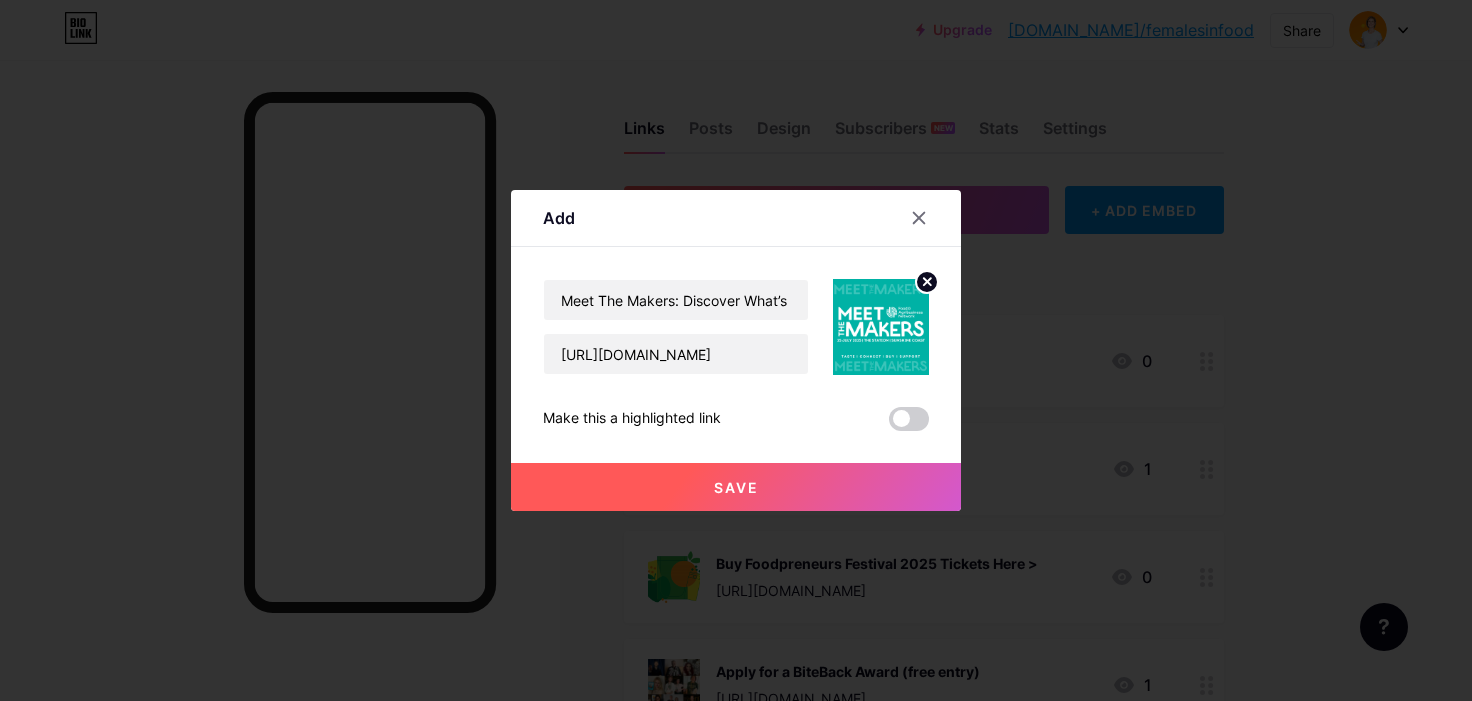 click on "Save" at bounding box center (736, 487) 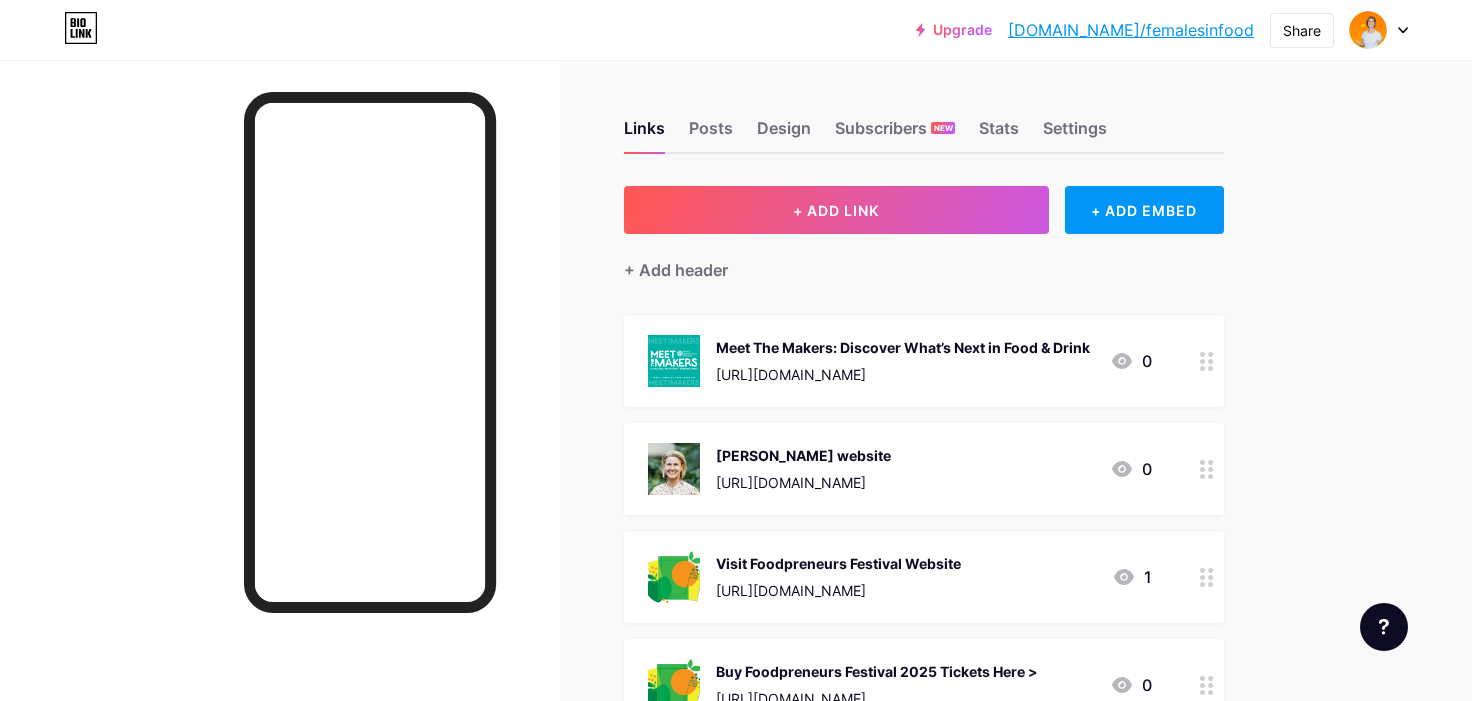 click on "Upgrade   [DOMAIN_NAME]/[DEMOGRAPHIC_DATA]...   [DOMAIN_NAME]/femalesinfood   Share               Switch accounts     [PERSON_NAME] CPG Industry Expert   [DOMAIN_NAME]/femalesinfood       + Add a new page        Account settings   Logout" at bounding box center [736, 30] 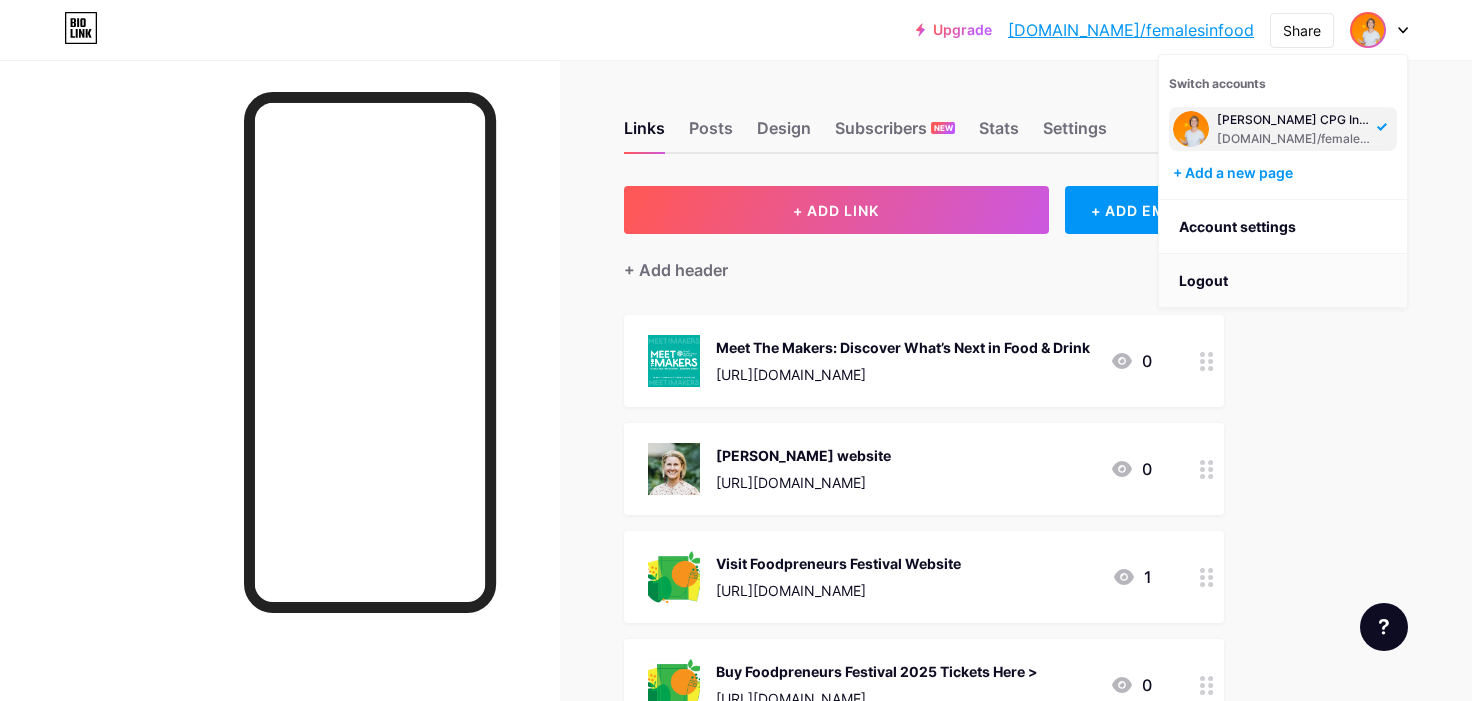 click on "Logout" at bounding box center (1283, 281) 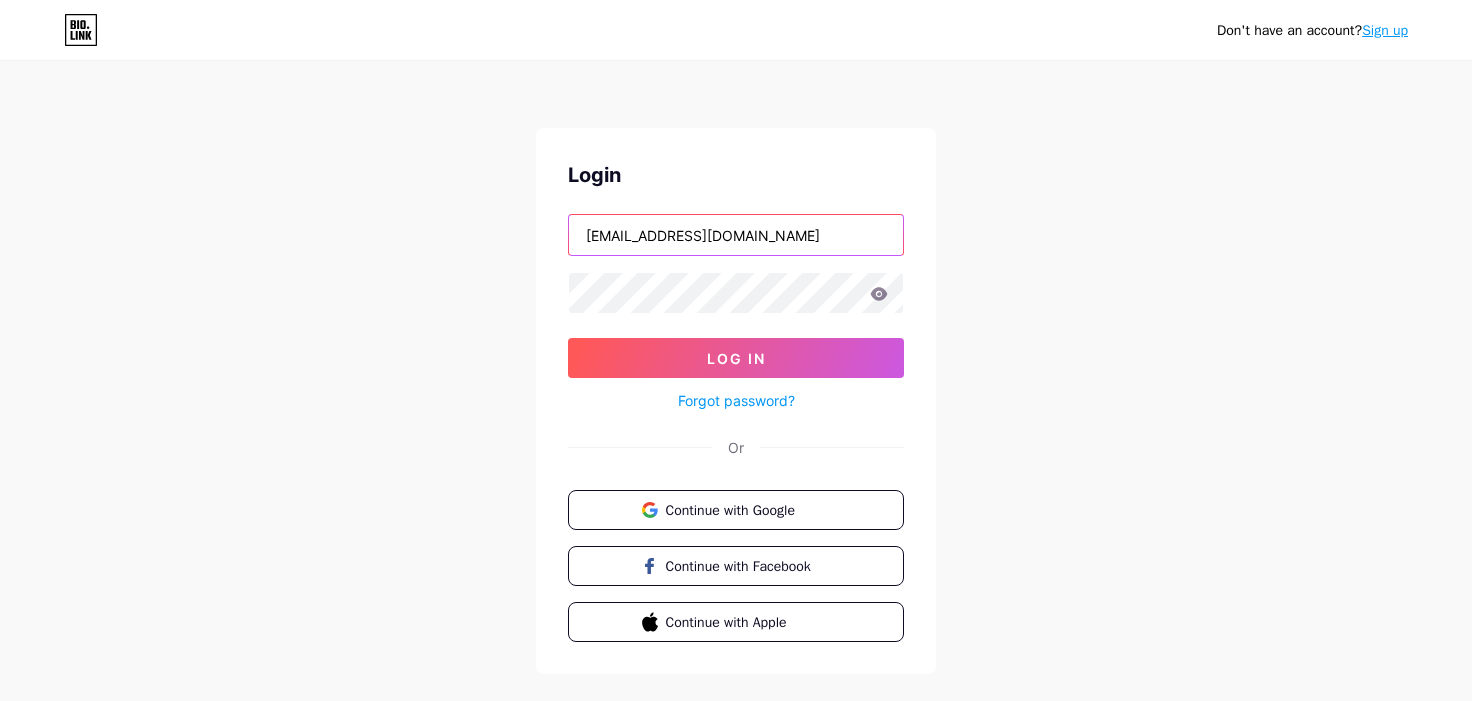 click on "[EMAIL_ADDRESS][DOMAIN_NAME]" at bounding box center (736, 235) 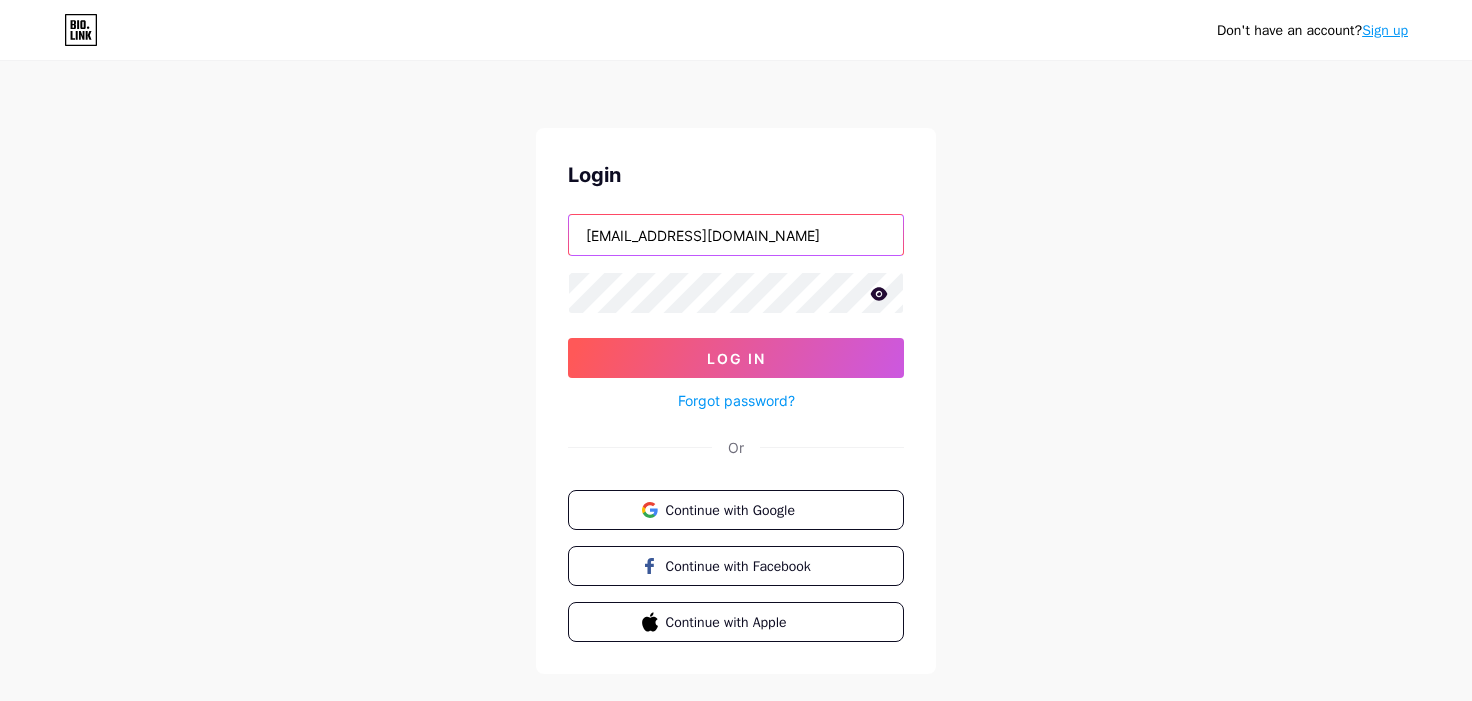 type on "[EMAIL_ADDRESS][DOMAIN_NAME]" 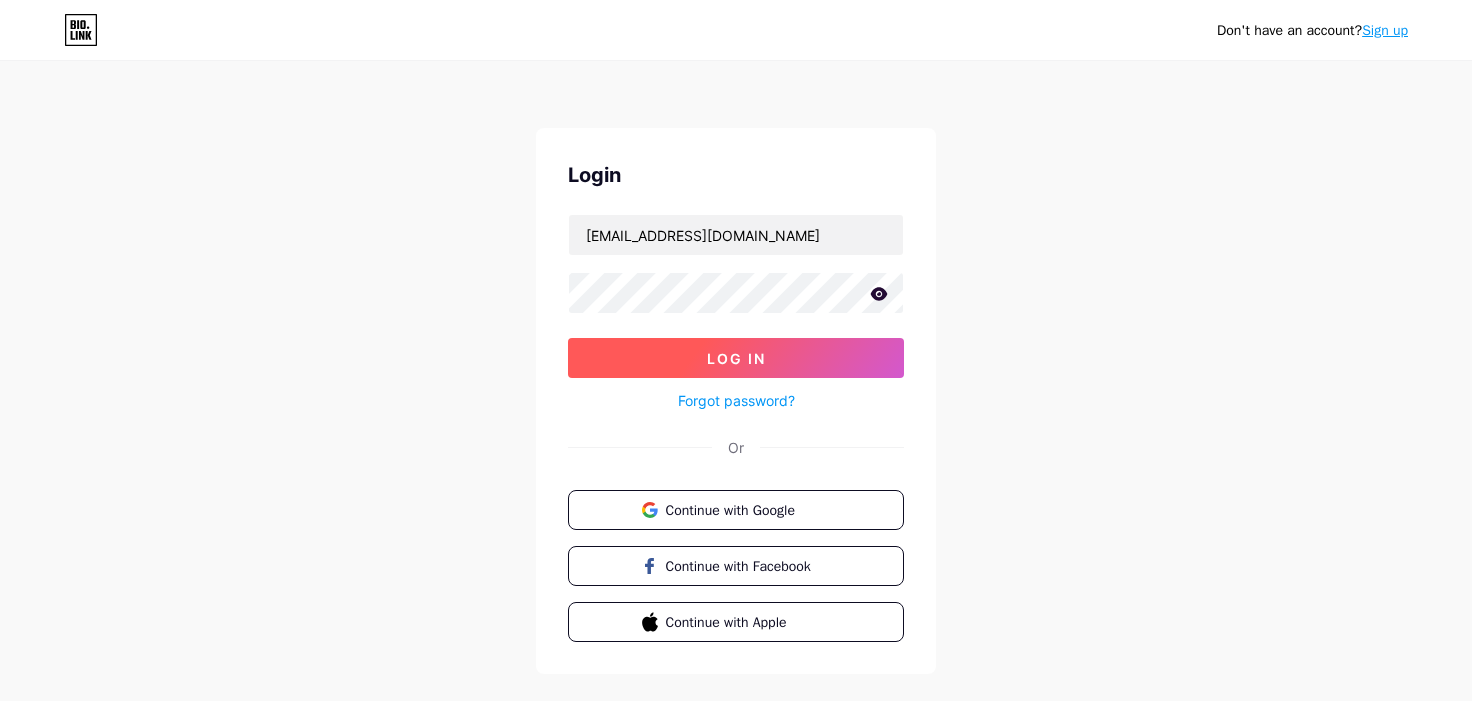 click on "Log In" at bounding box center (736, 358) 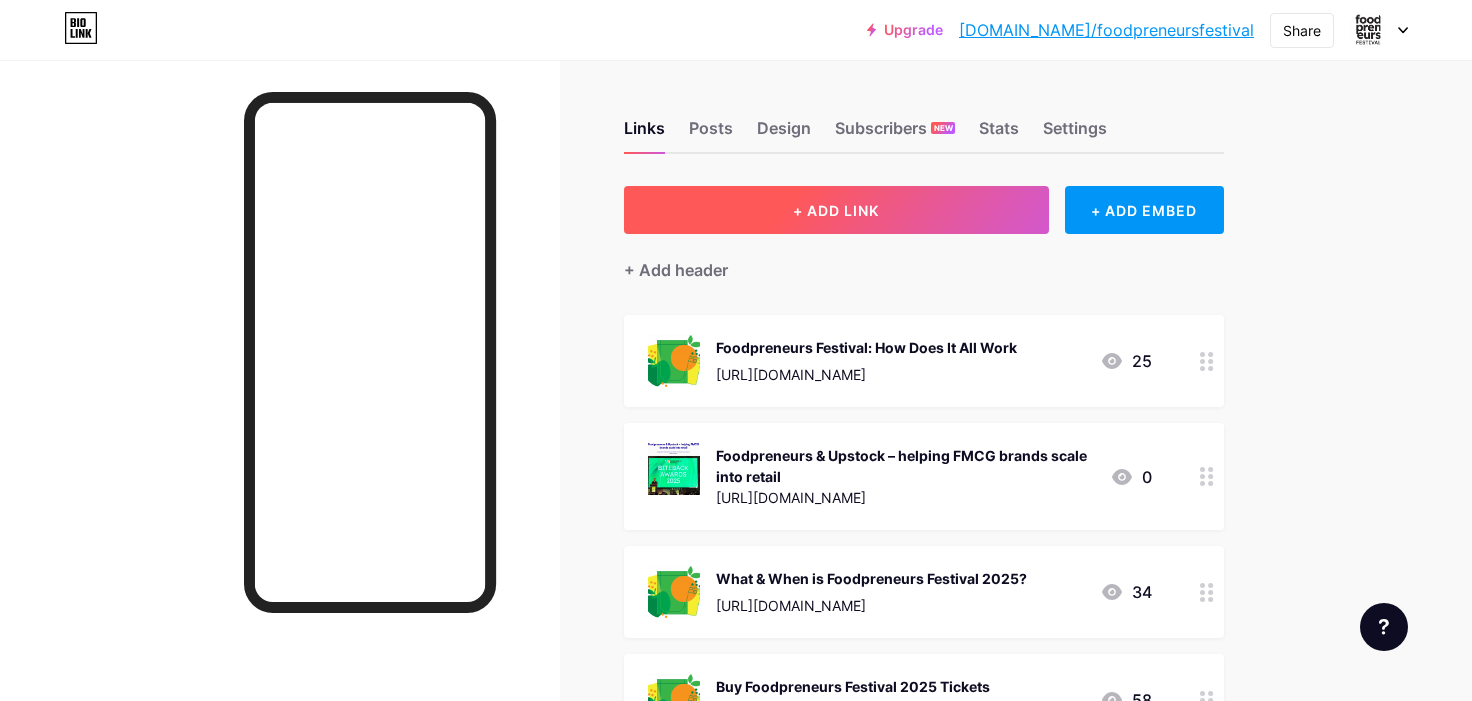 click on "+ ADD LINK" at bounding box center (836, 210) 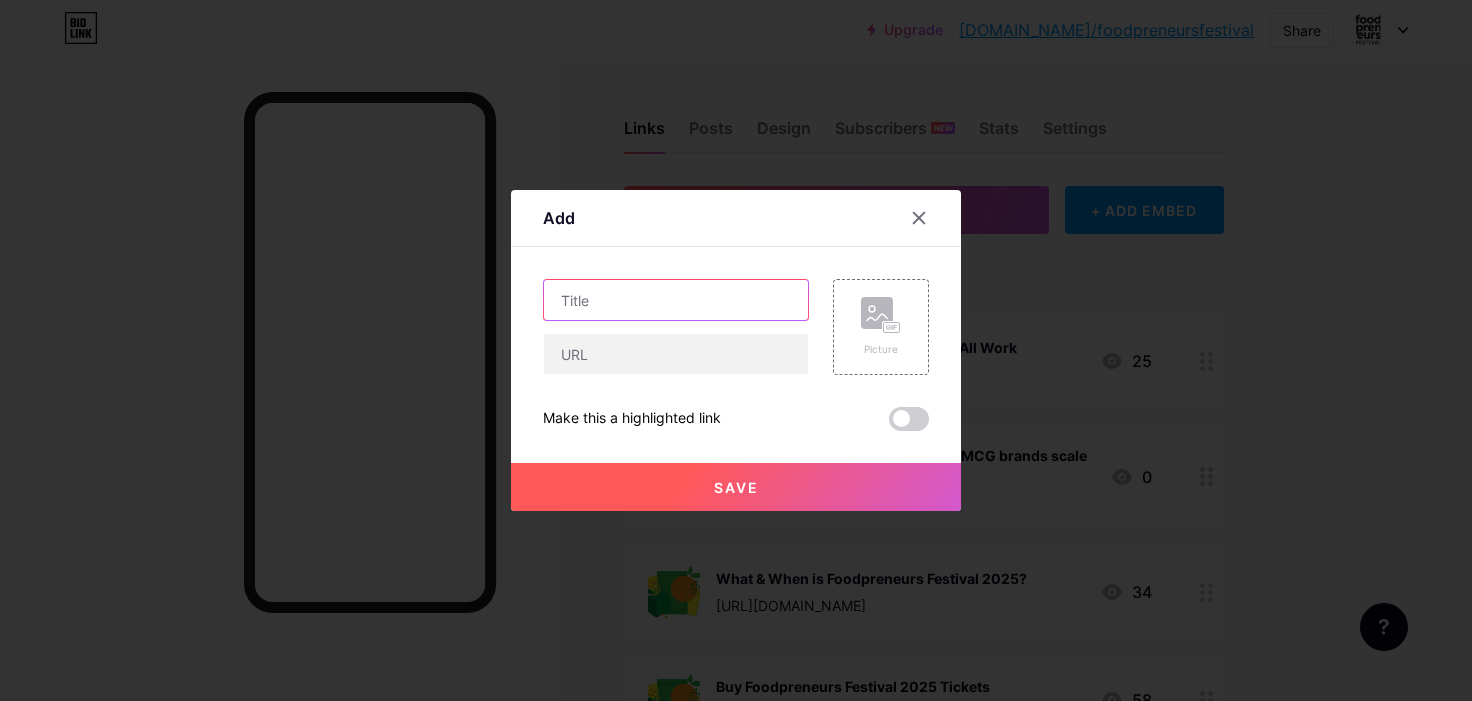 click at bounding box center (676, 300) 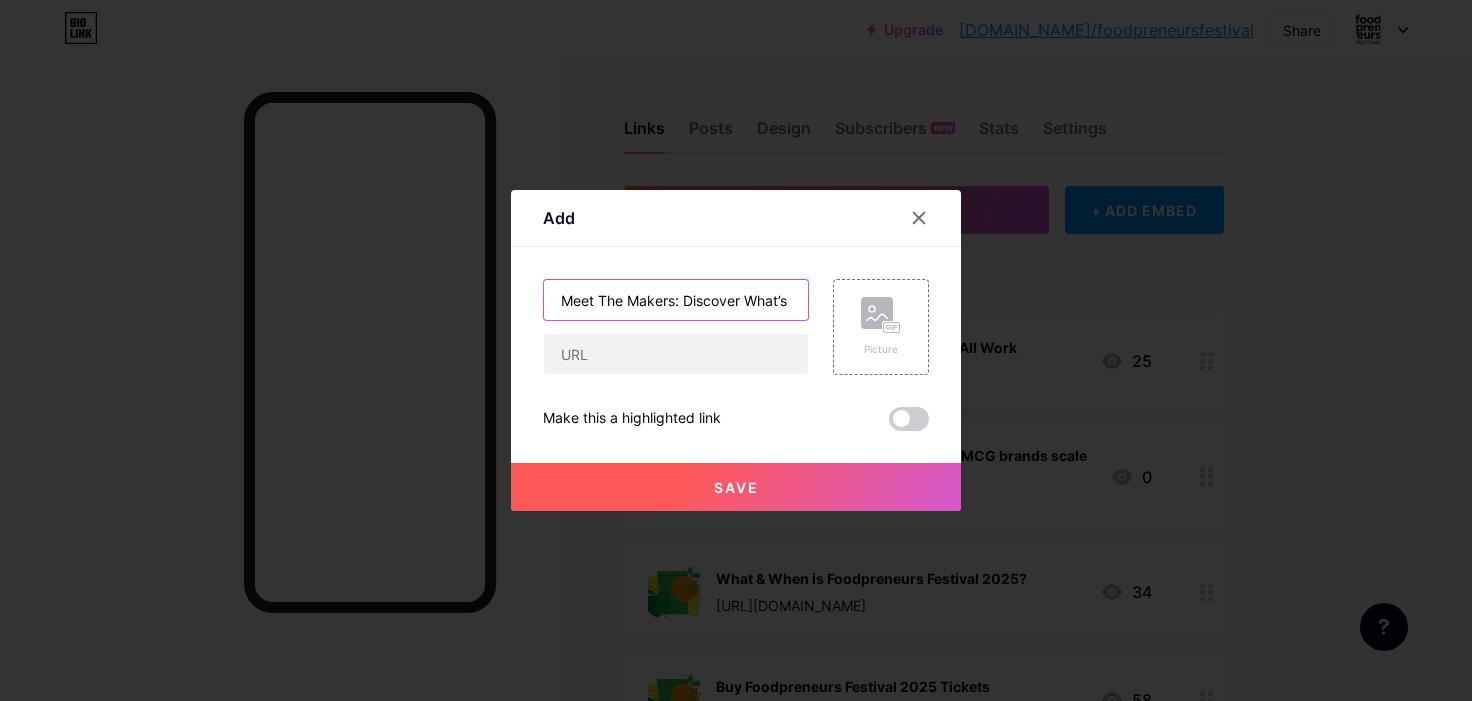 scroll, scrollTop: 0, scrollLeft: 137, axis: horizontal 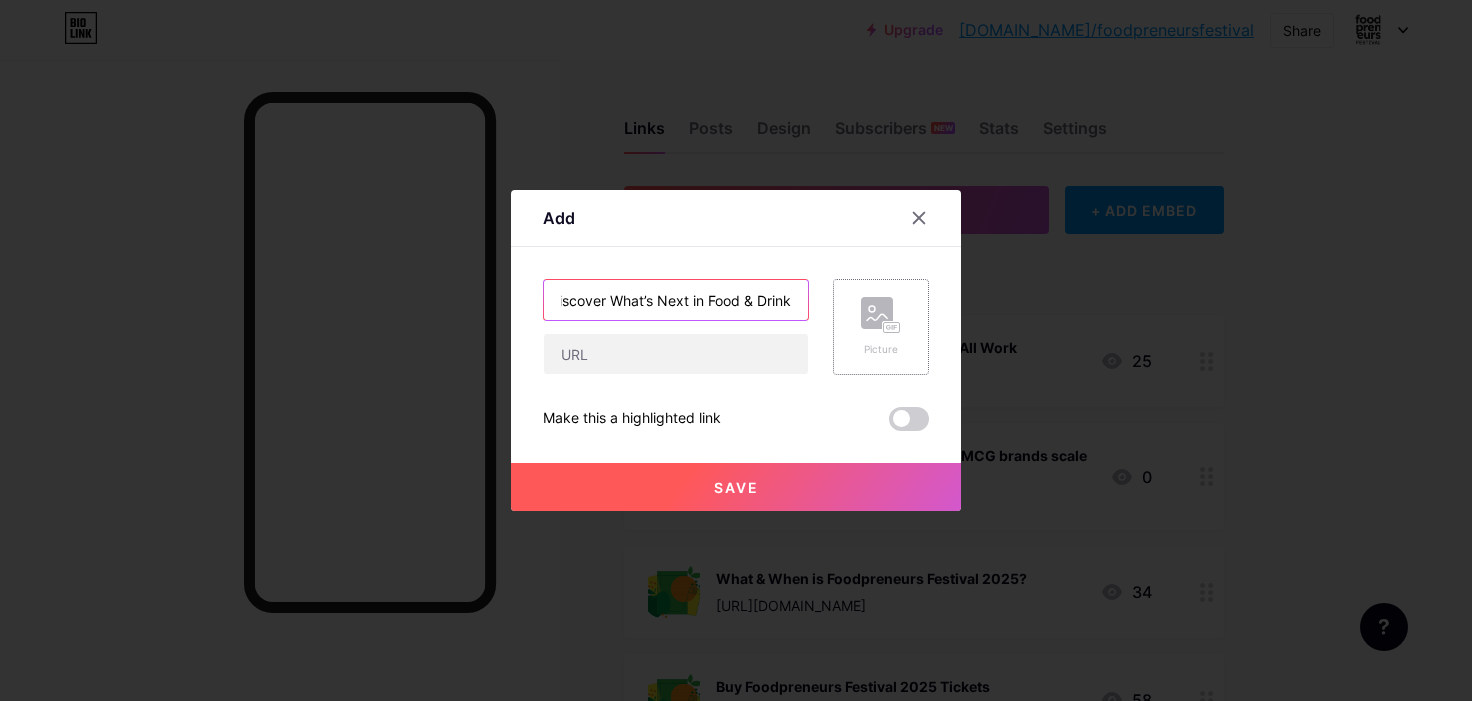 type on "Meet The Makers: Discover What’s Next in Food & Drink" 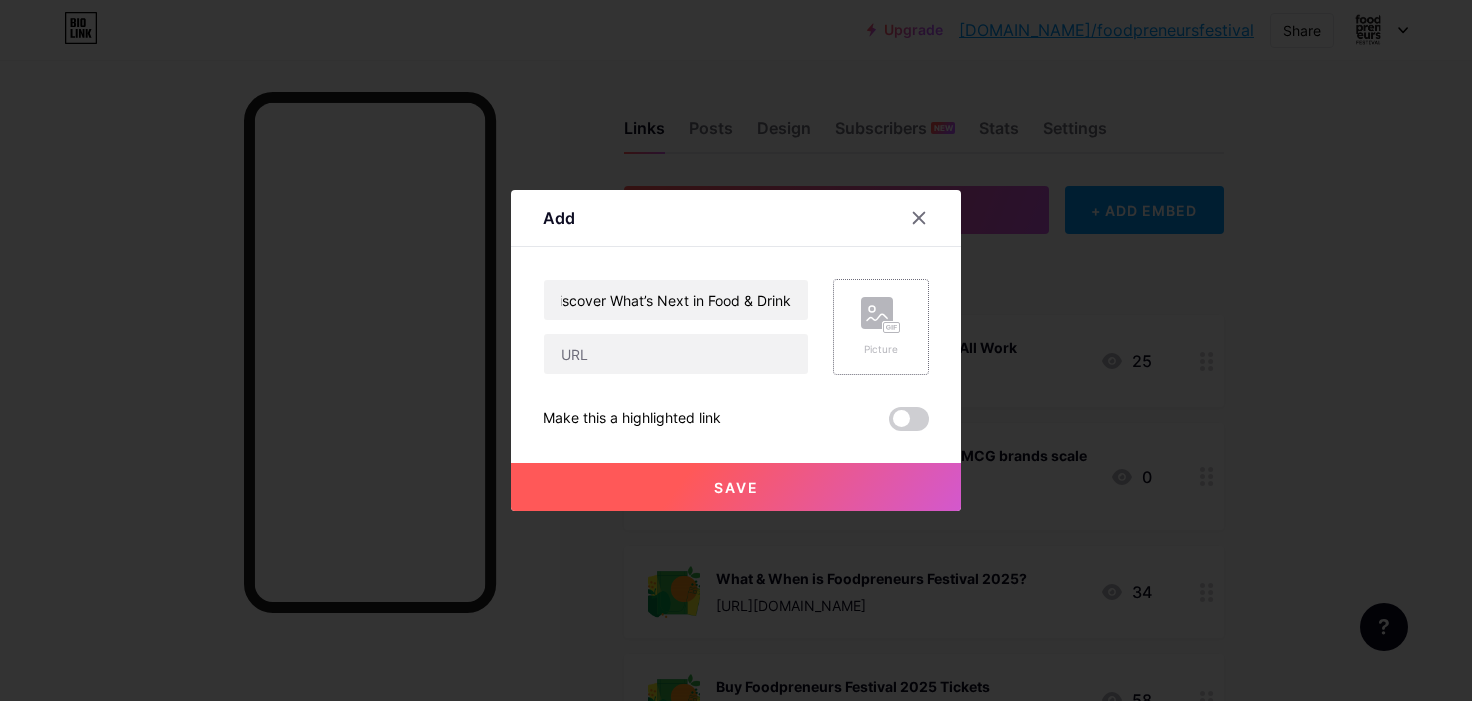 click 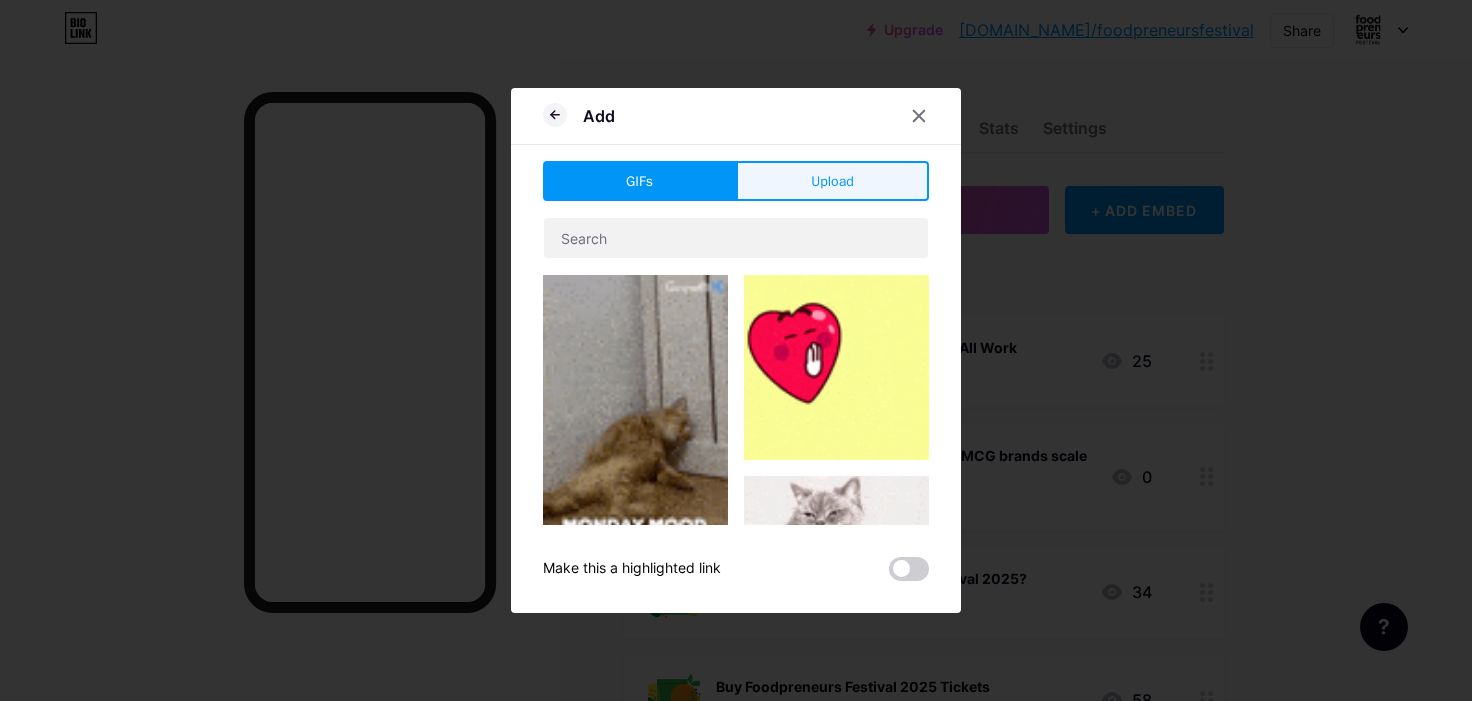 click on "Upload" at bounding box center [832, 181] 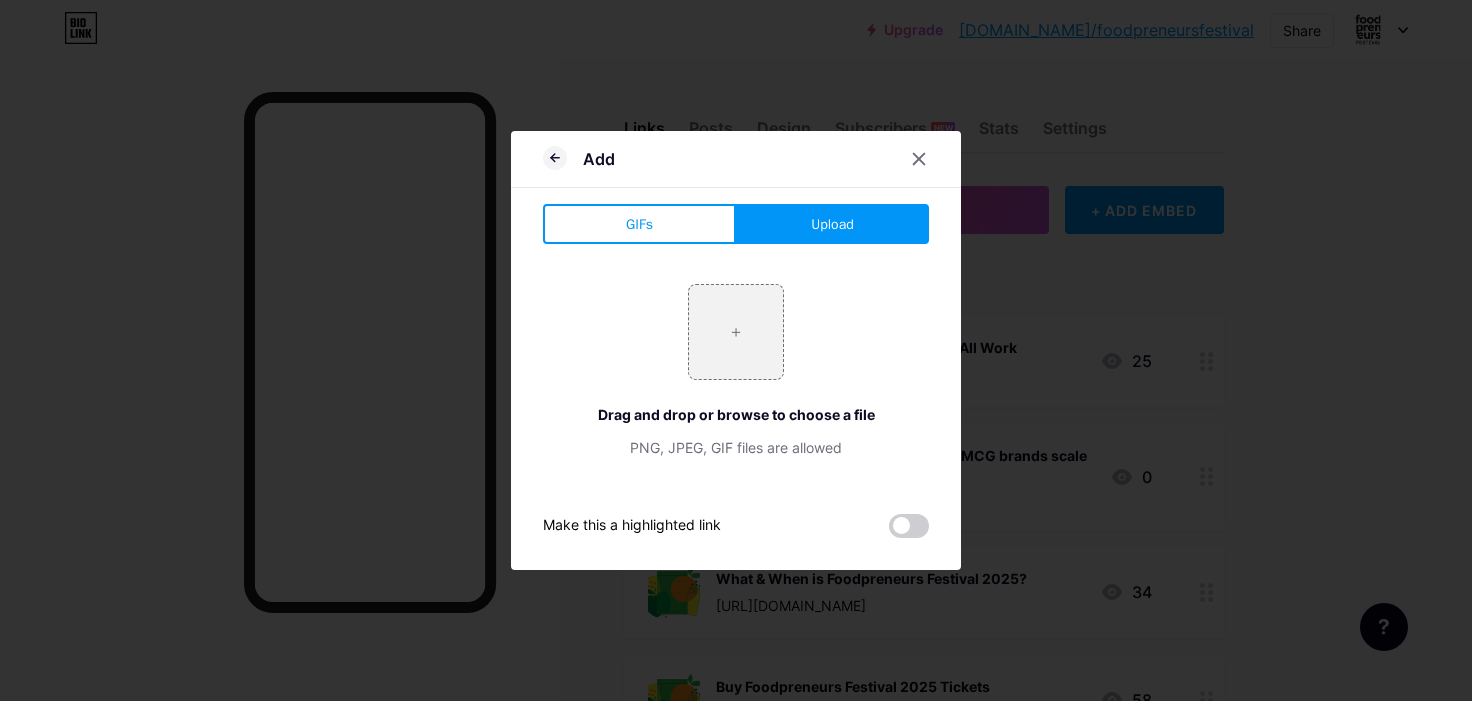 click on "Upload" at bounding box center [832, 224] 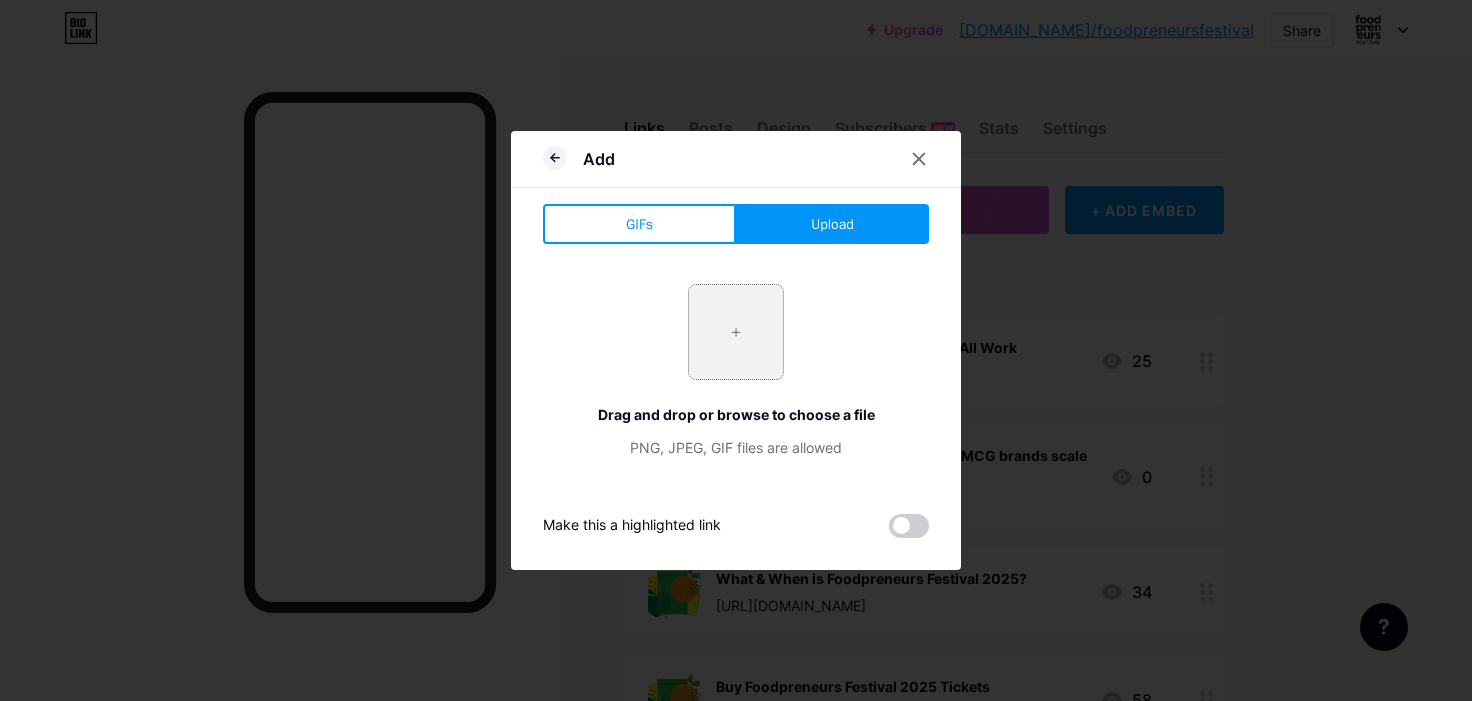 click at bounding box center (736, 332) 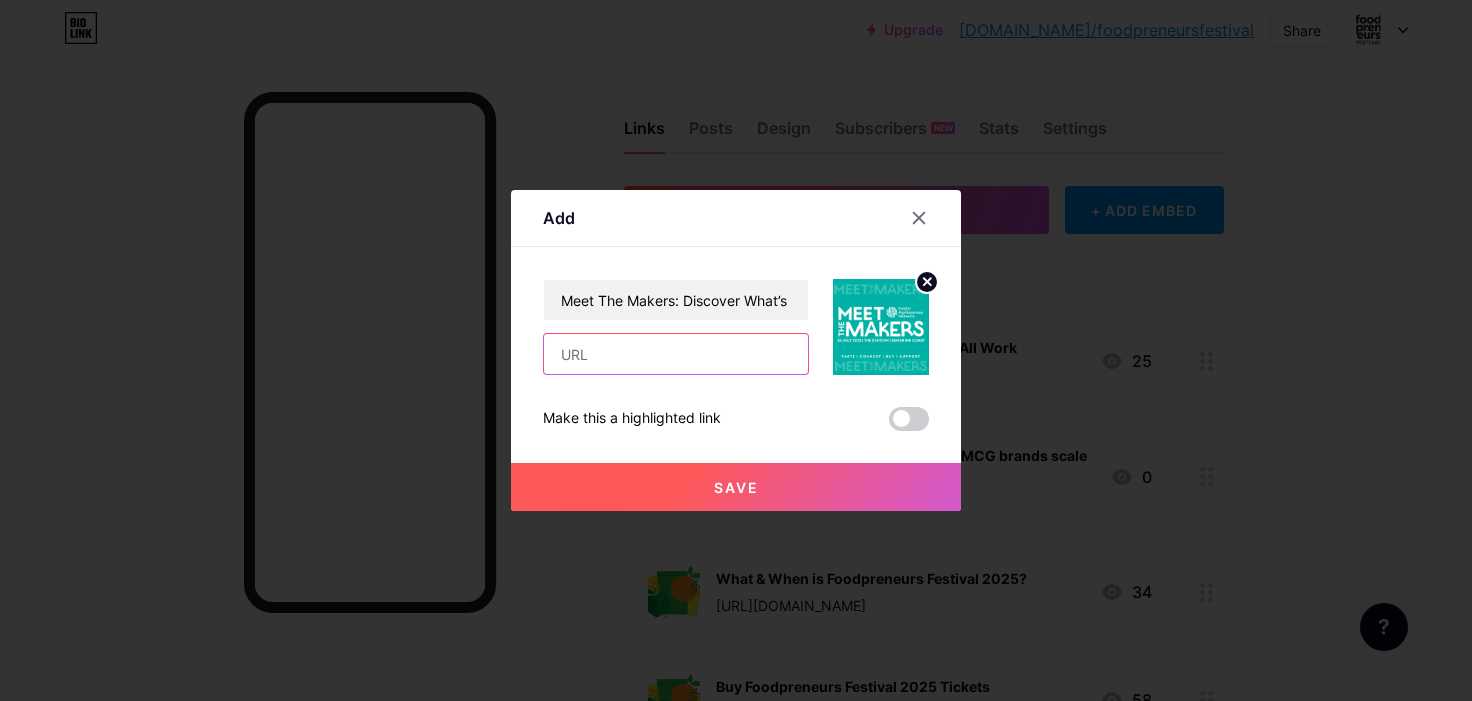 click at bounding box center (676, 354) 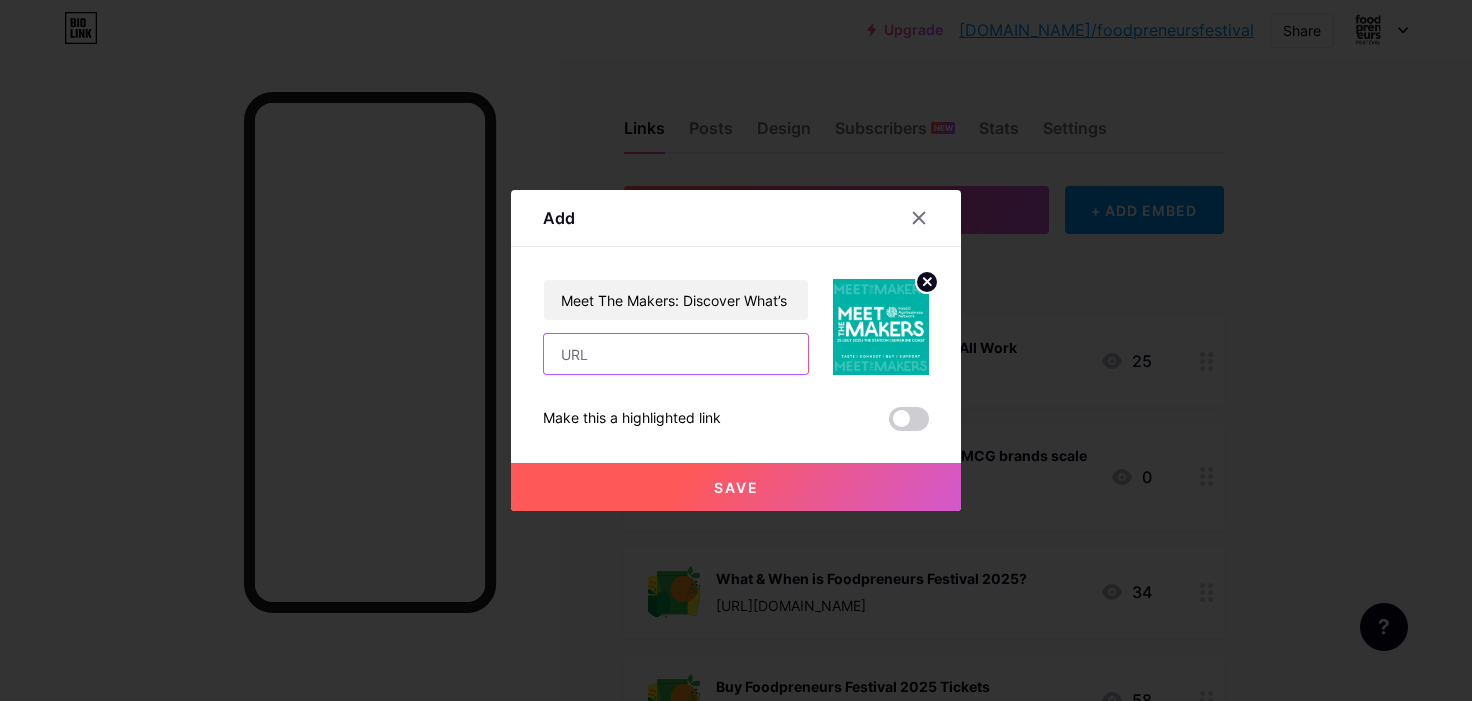 paste on "[URL][DOMAIN_NAME]" 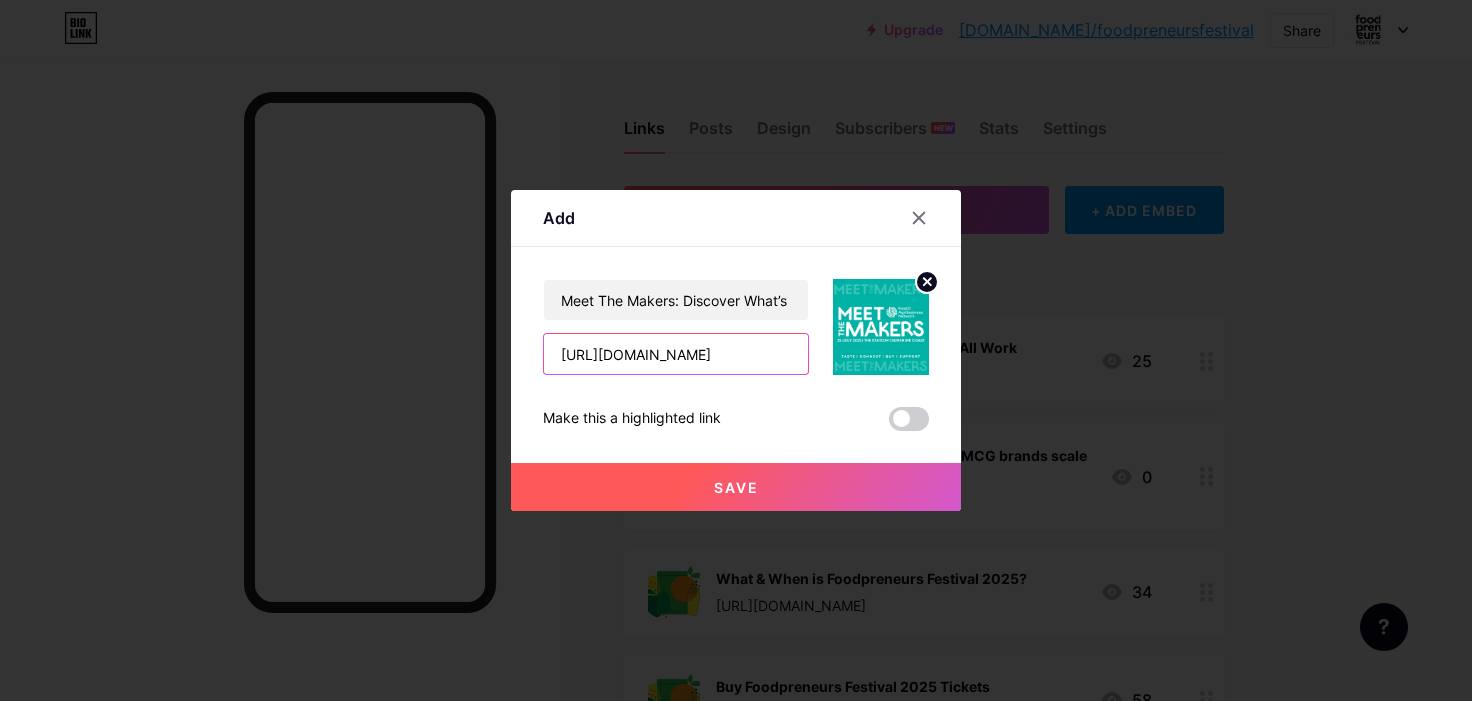 scroll, scrollTop: 0, scrollLeft: 354, axis: horizontal 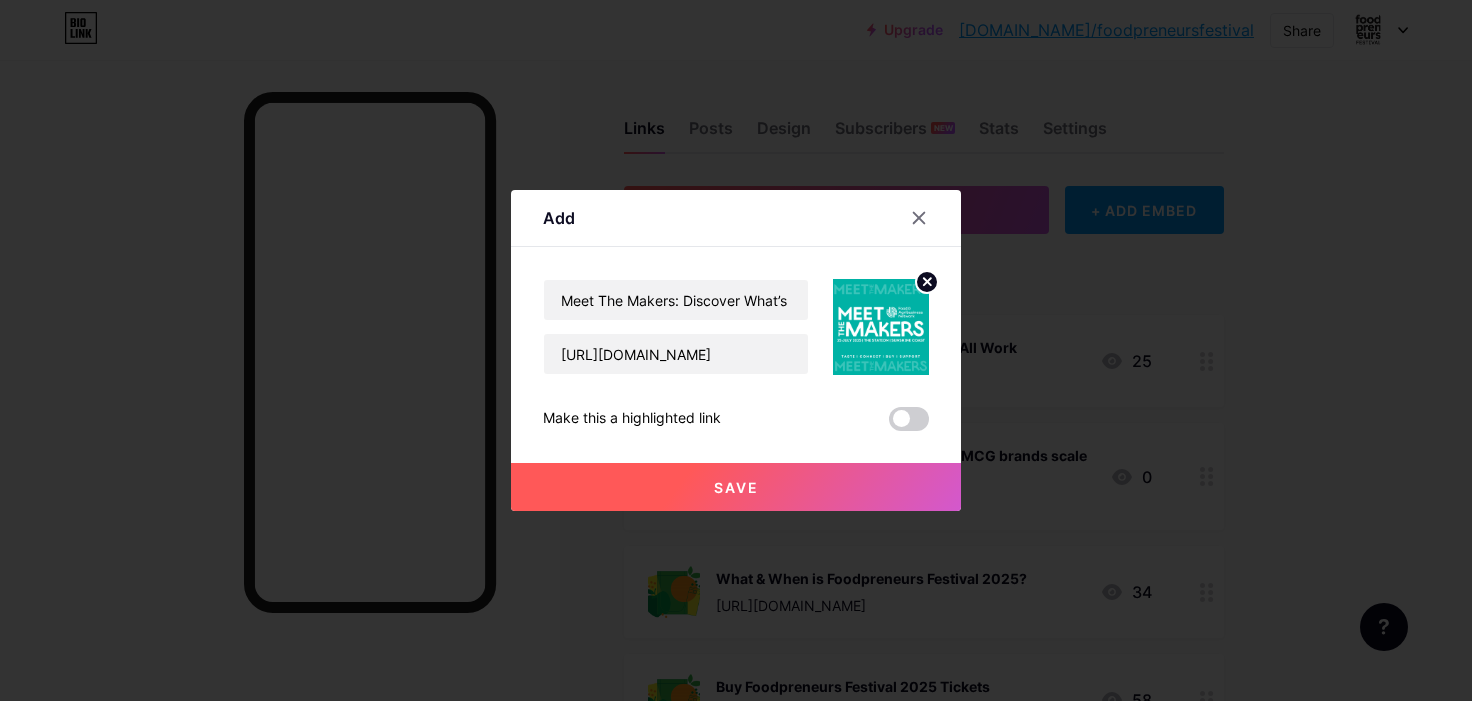 click on "Save" at bounding box center (736, 487) 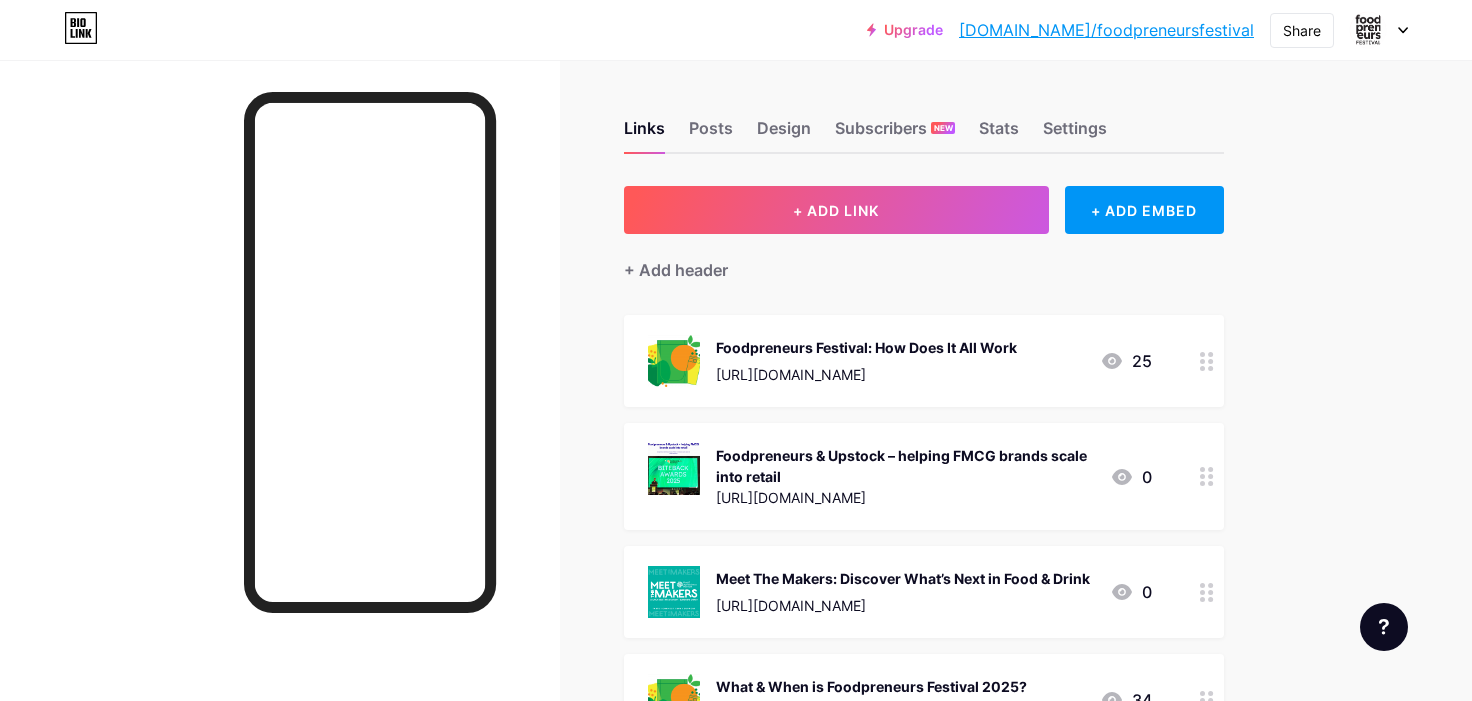 type 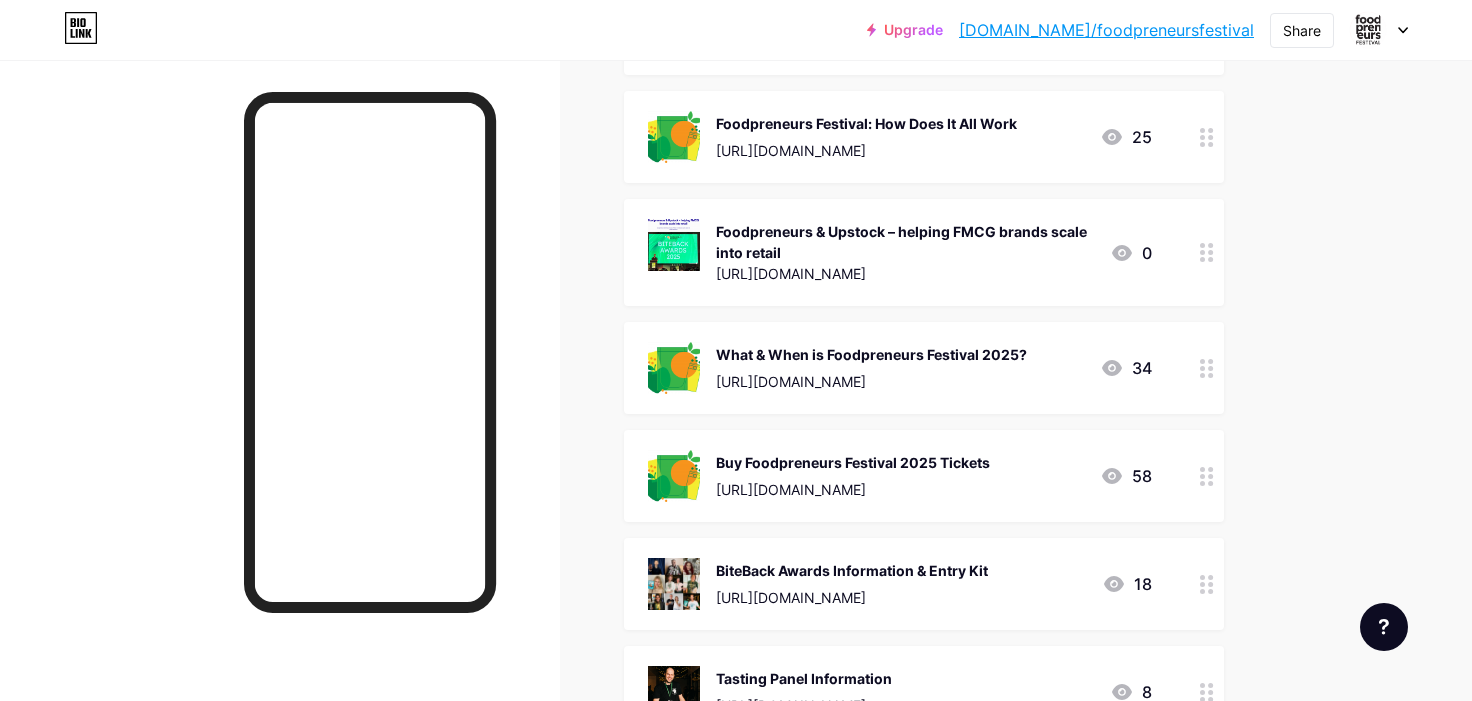 scroll, scrollTop: 335, scrollLeft: 0, axis: vertical 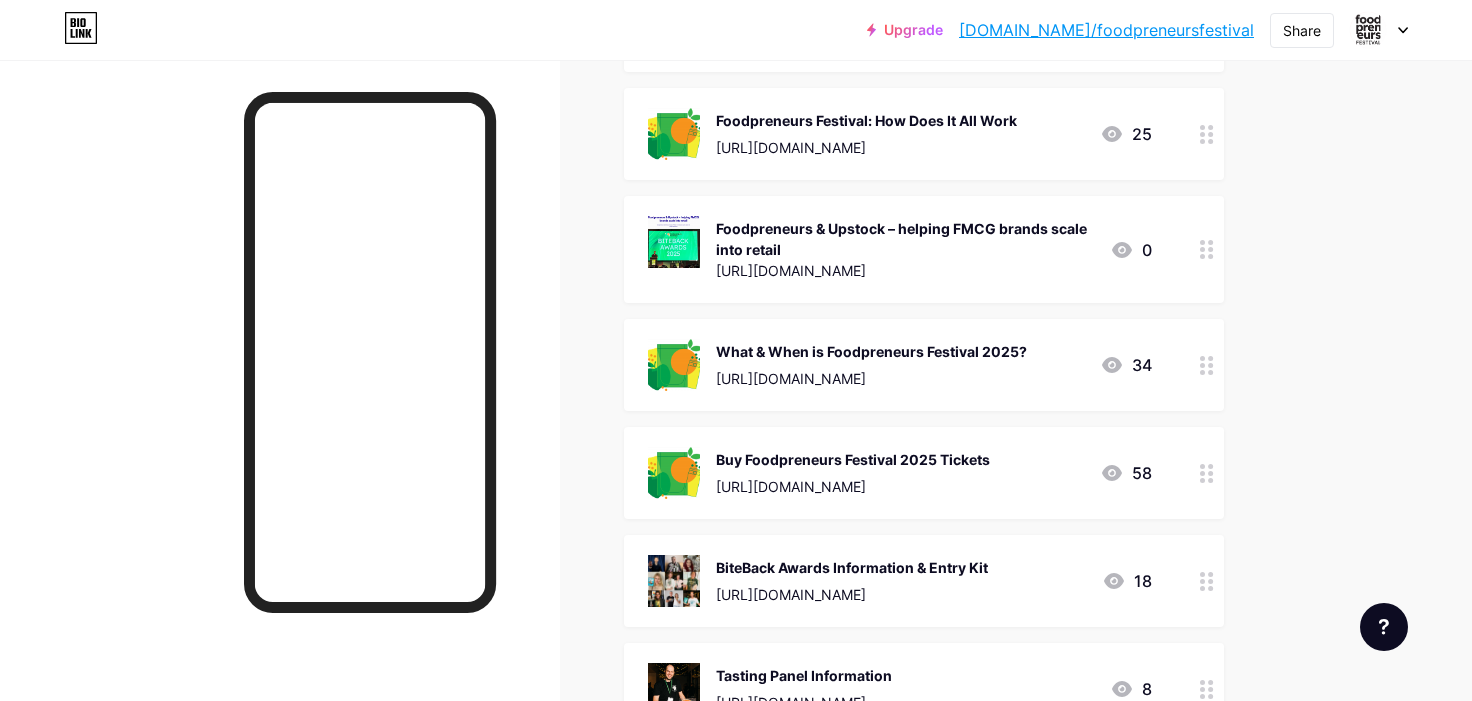 click at bounding box center (1207, 581) 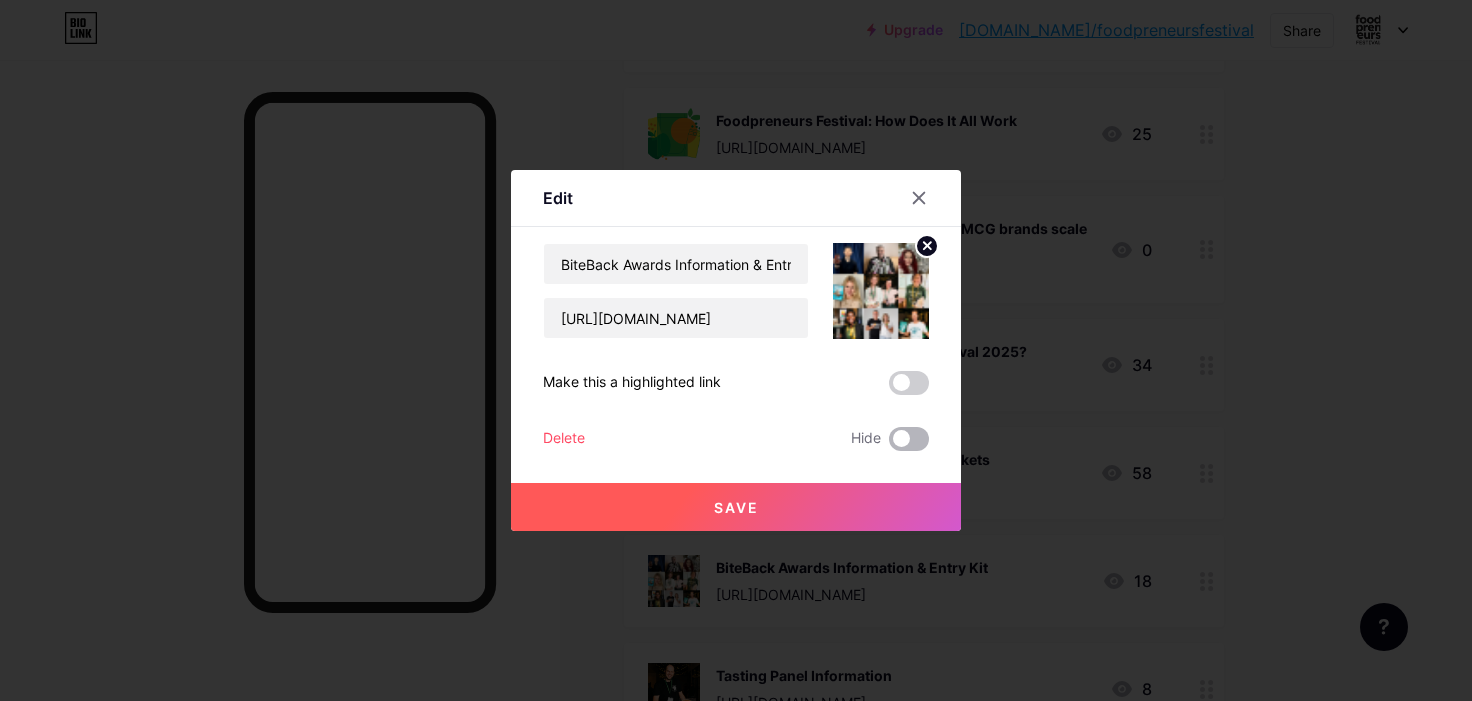 click at bounding box center [909, 439] 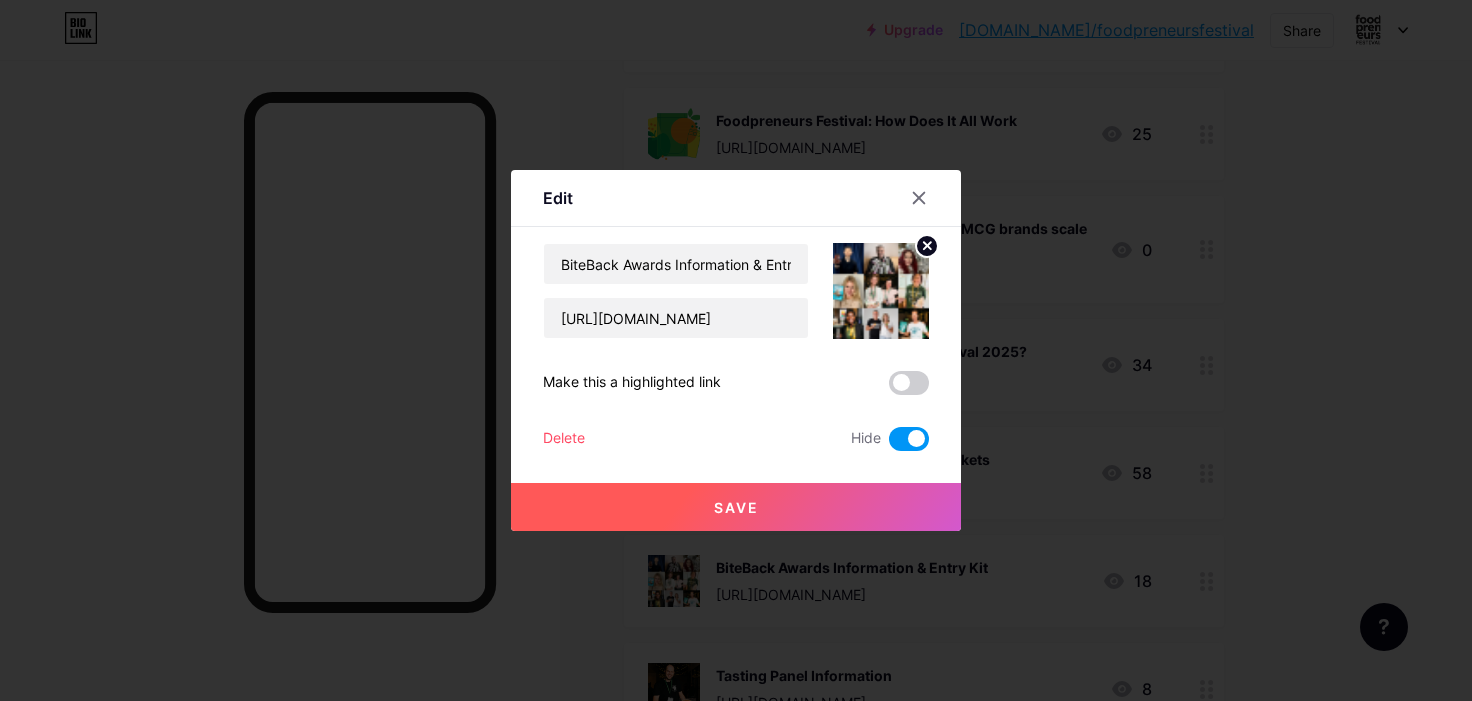 click on "Save" at bounding box center [736, 507] 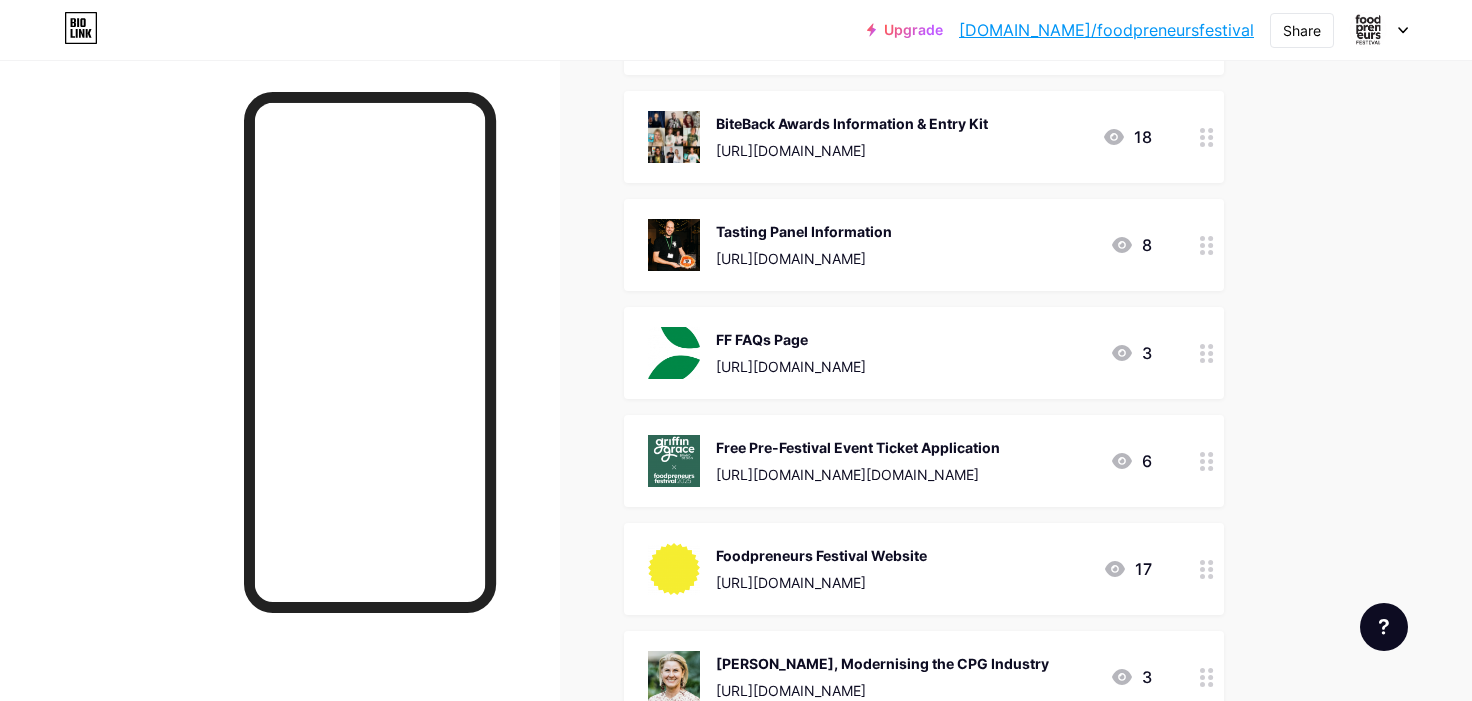 scroll, scrollTop: 780, scrollLeft: 0, axis: vertical 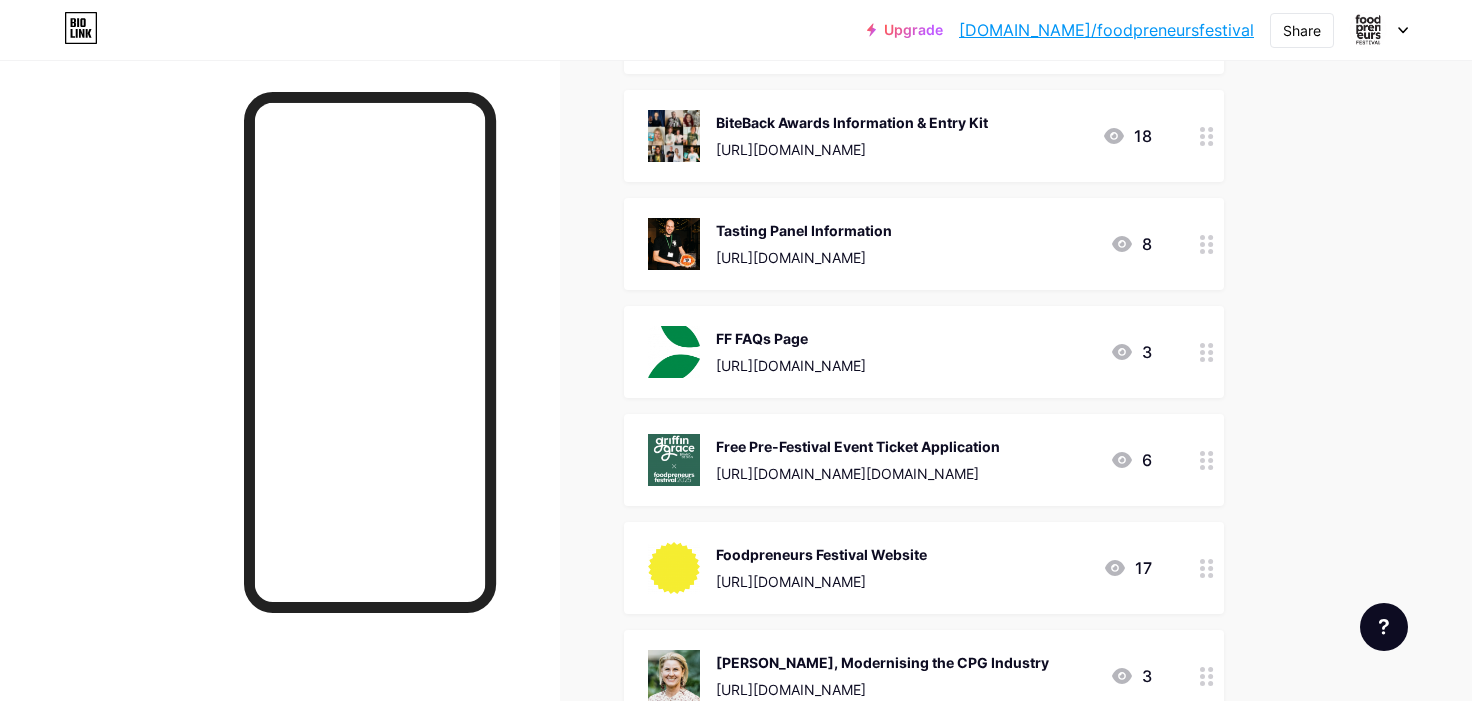 click 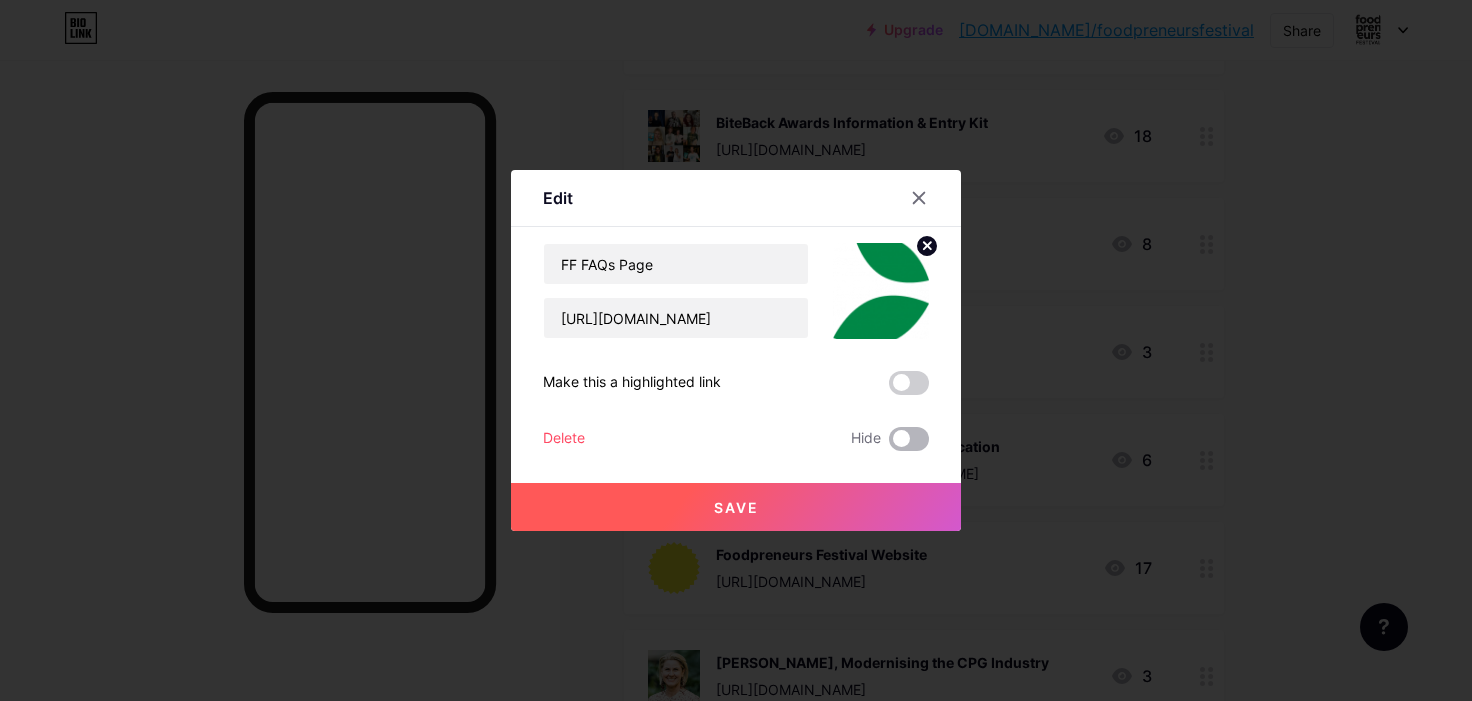 click at bounding box center [909, 439] 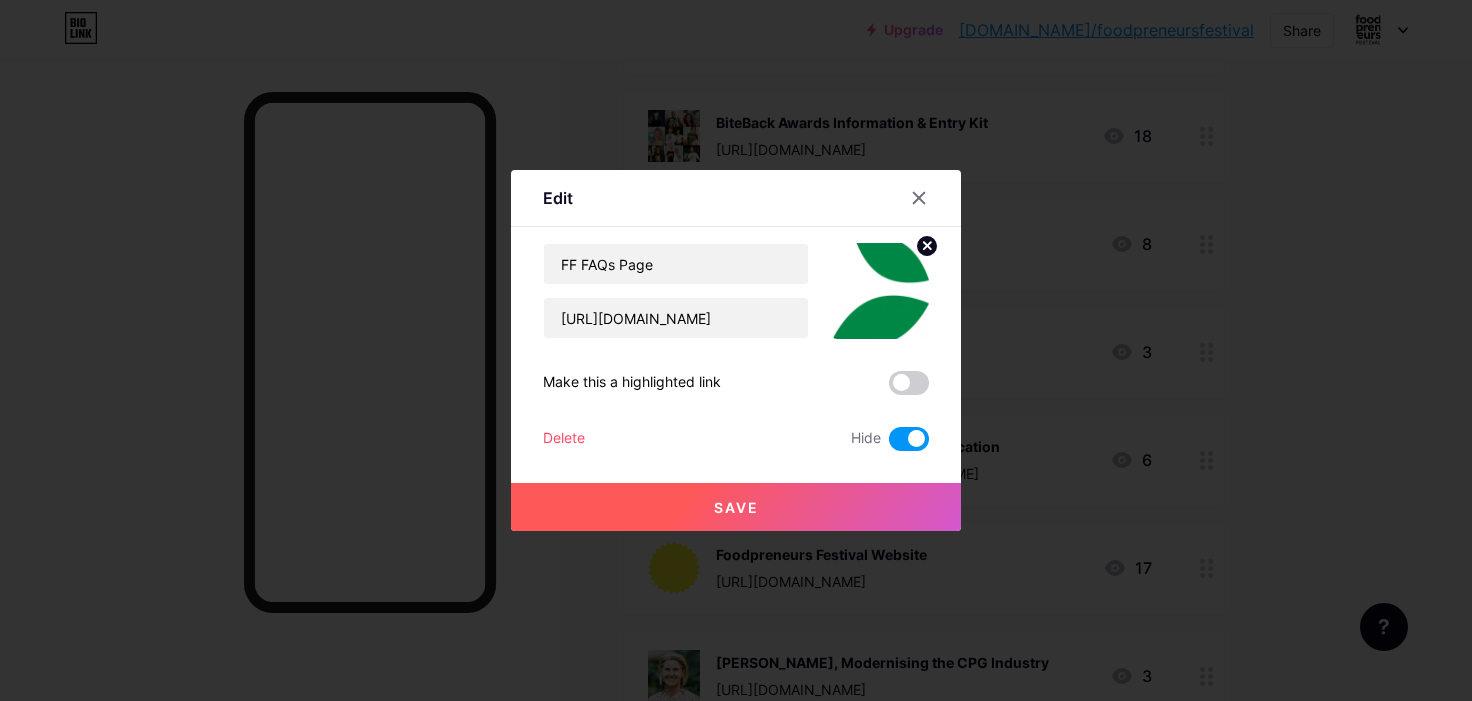click on "Save" at bounding box center (736, 507) 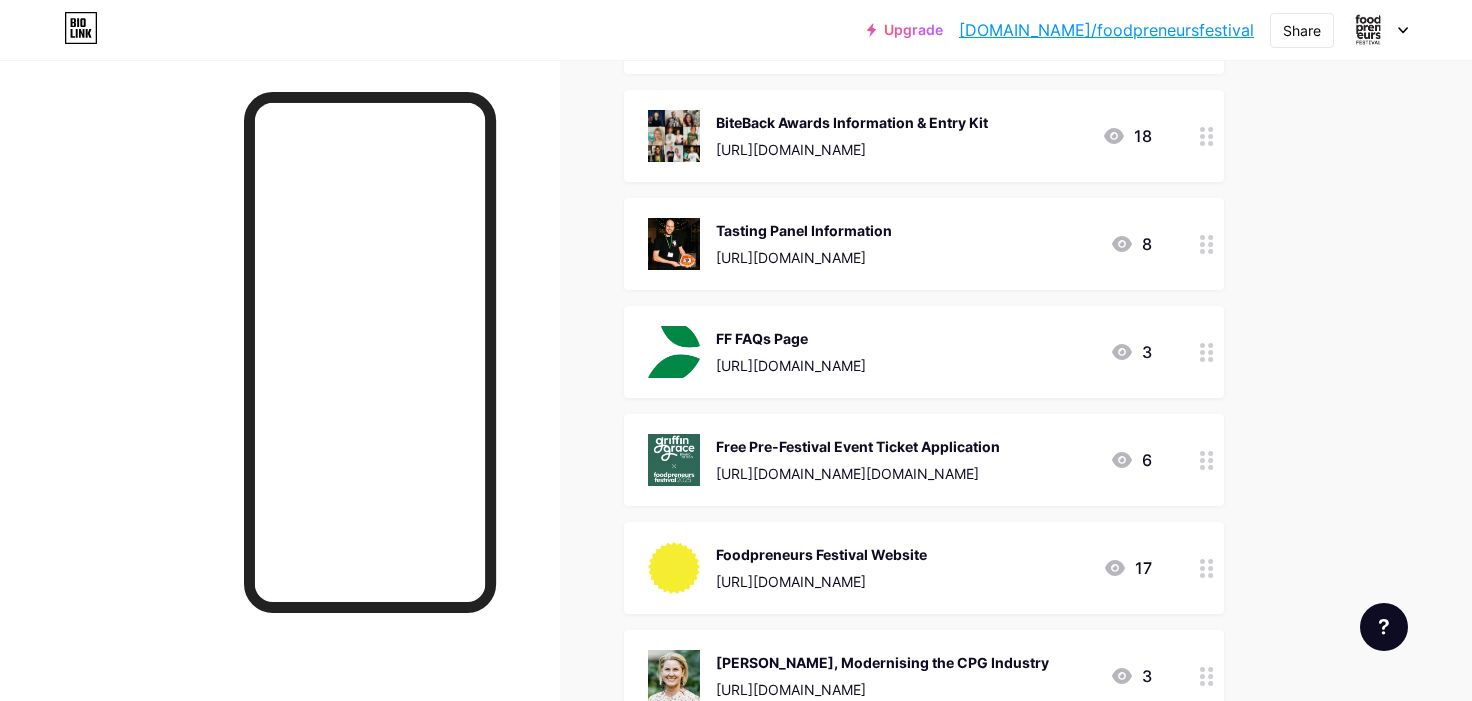 click 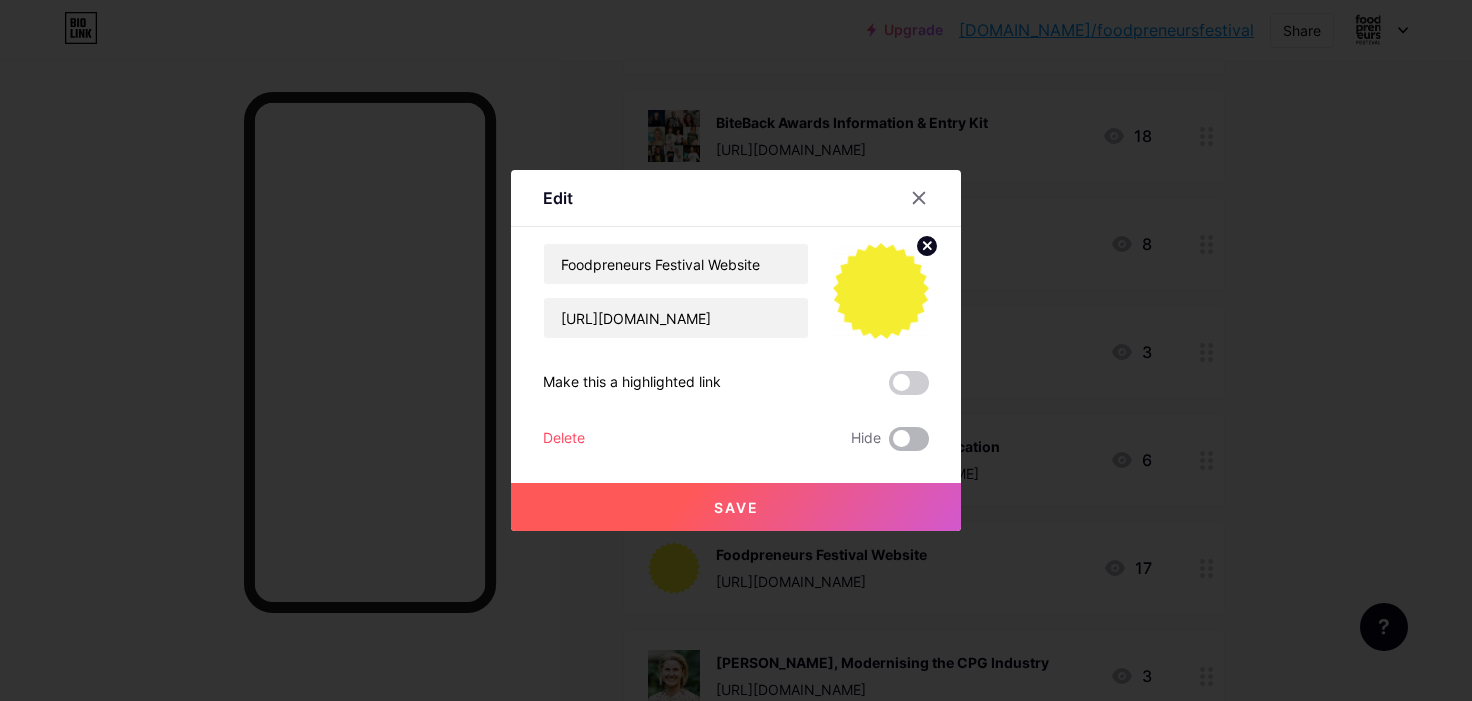 click at bounding box center (909, 439) 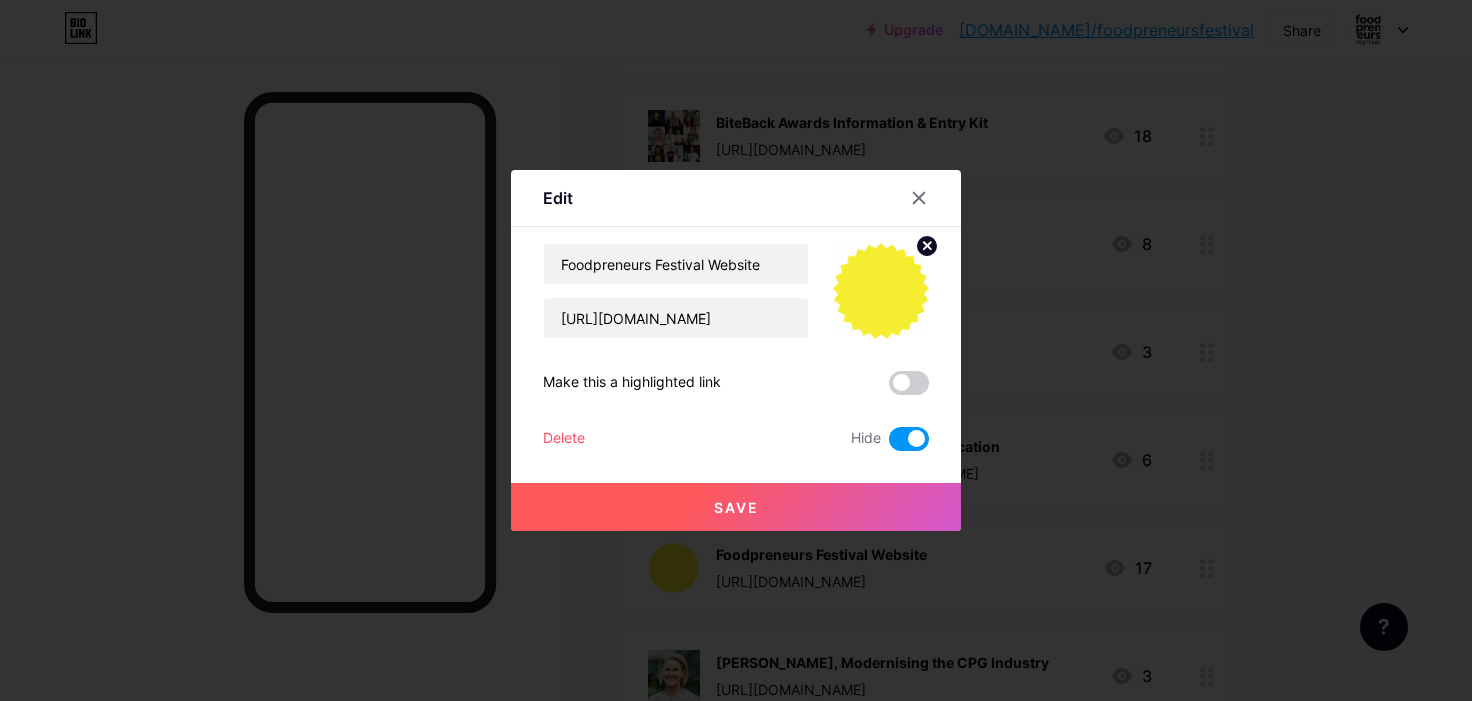 click on "Save" at bounding box center [736, 507] 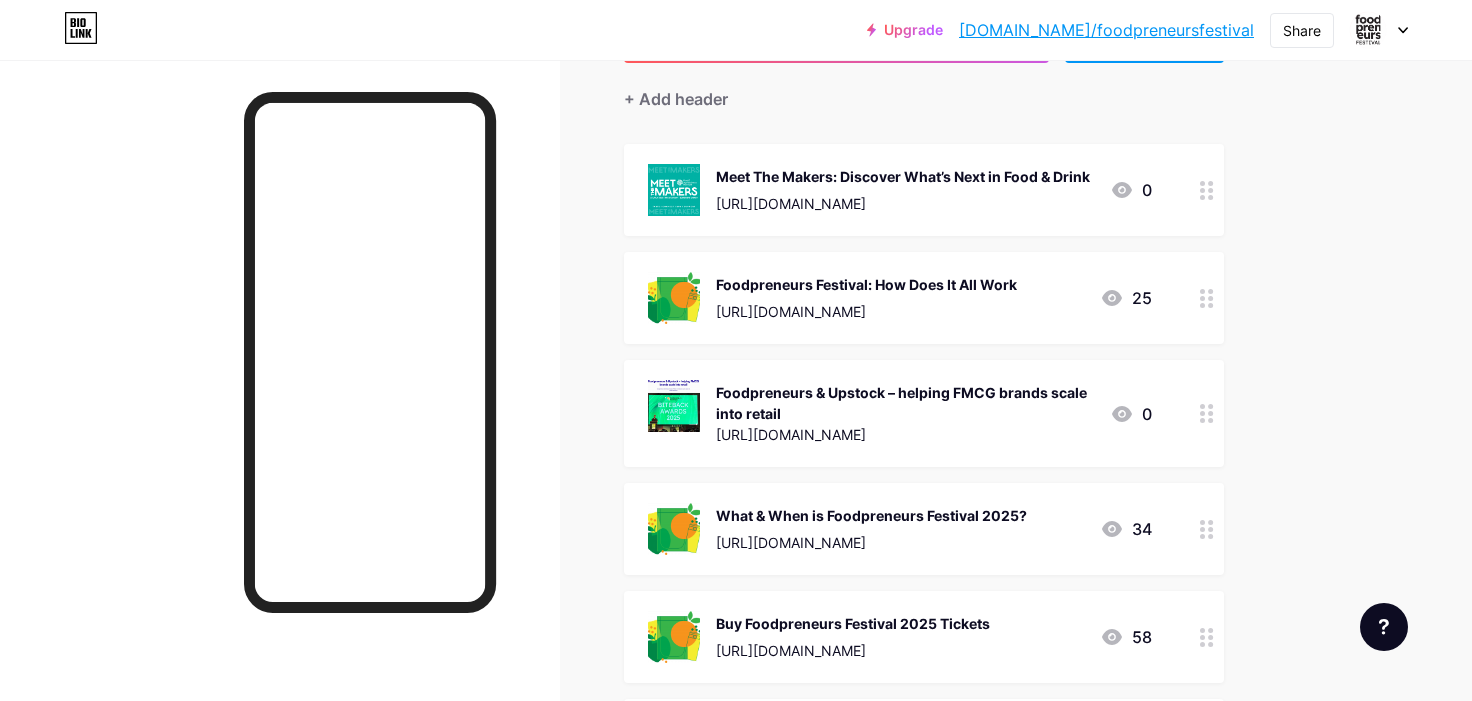 scroll, scrollTop: 123, scrollLeft: 0, axis: vertical 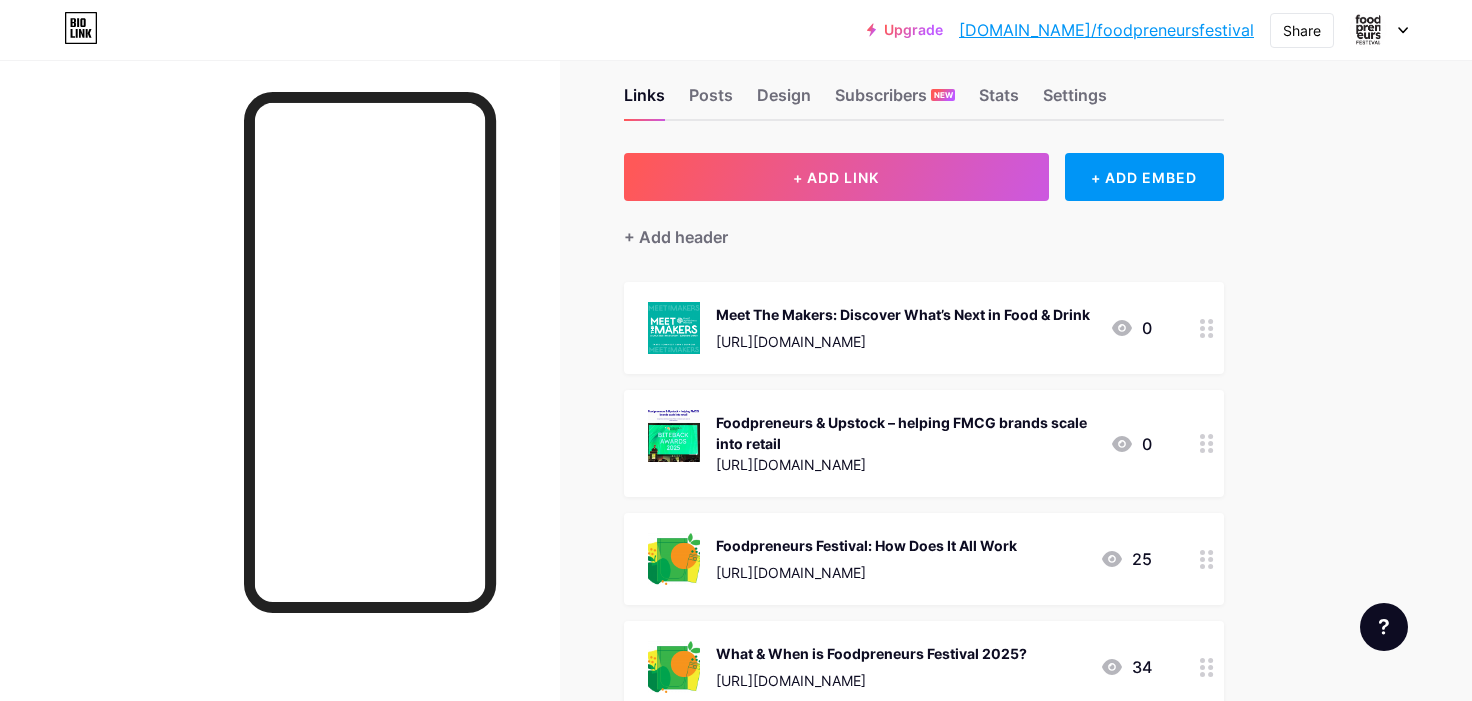 click on "Upgrade   [DOMAIN_NAME]/foodpr...   [DOMAIN_NAME]/foodpreneursfestival   Share               Switch accounts     A Year's Worth of Sales + Promotion Opportunities Under One Roof.   [DOMAIN_NAME]/foodpreneursfestival       + Add a new page        Account settings   Logout" at bounding box center (736, 30) 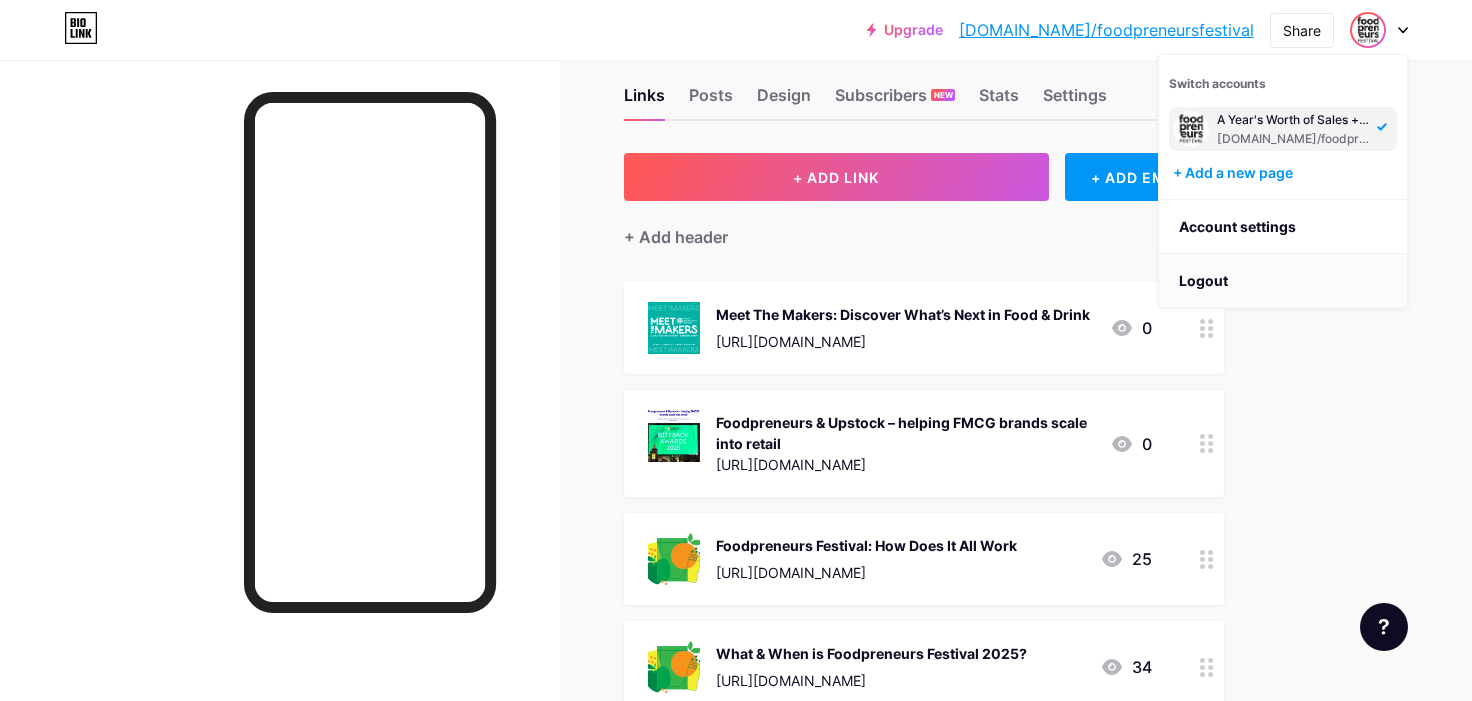 click on "Logout" at bounding box center [1283, 281] 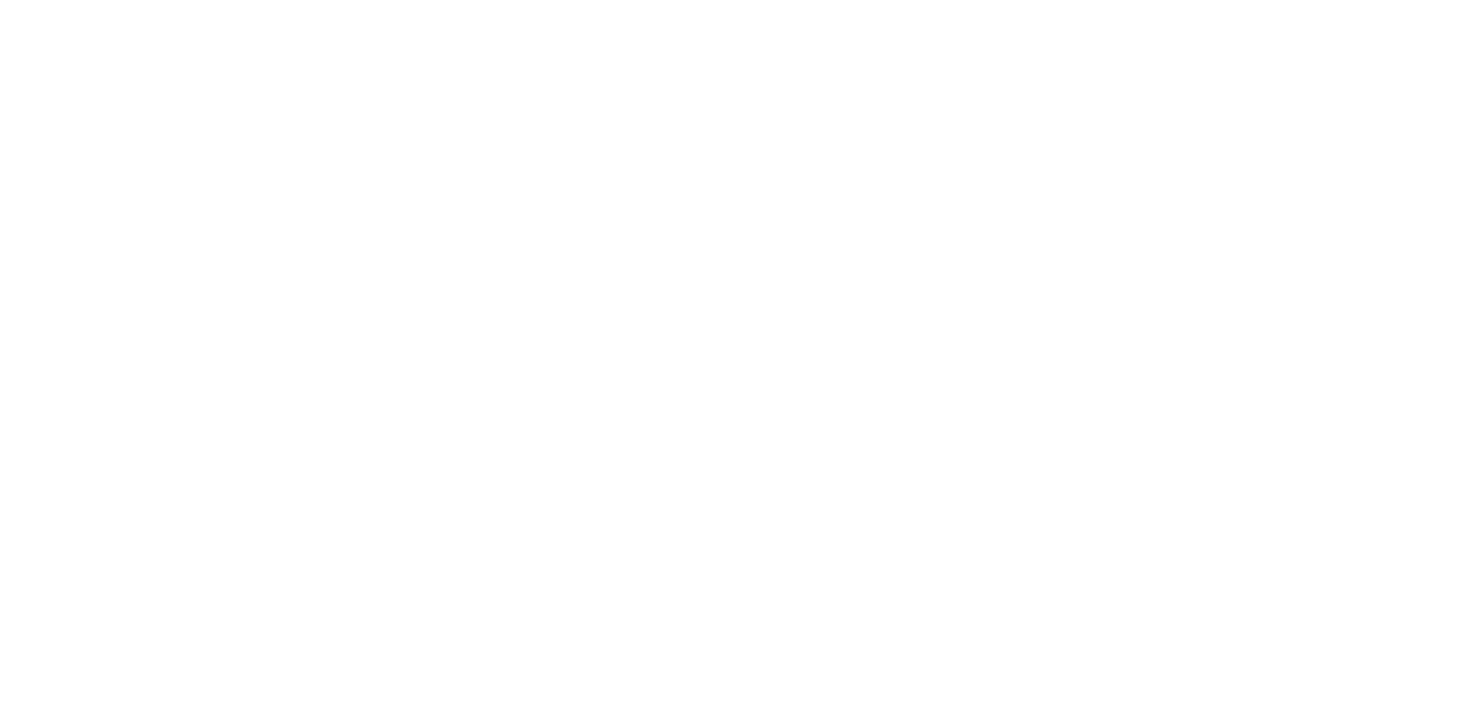 scroll, scrollTop: 0, scrollLeft: 0, axis: both 